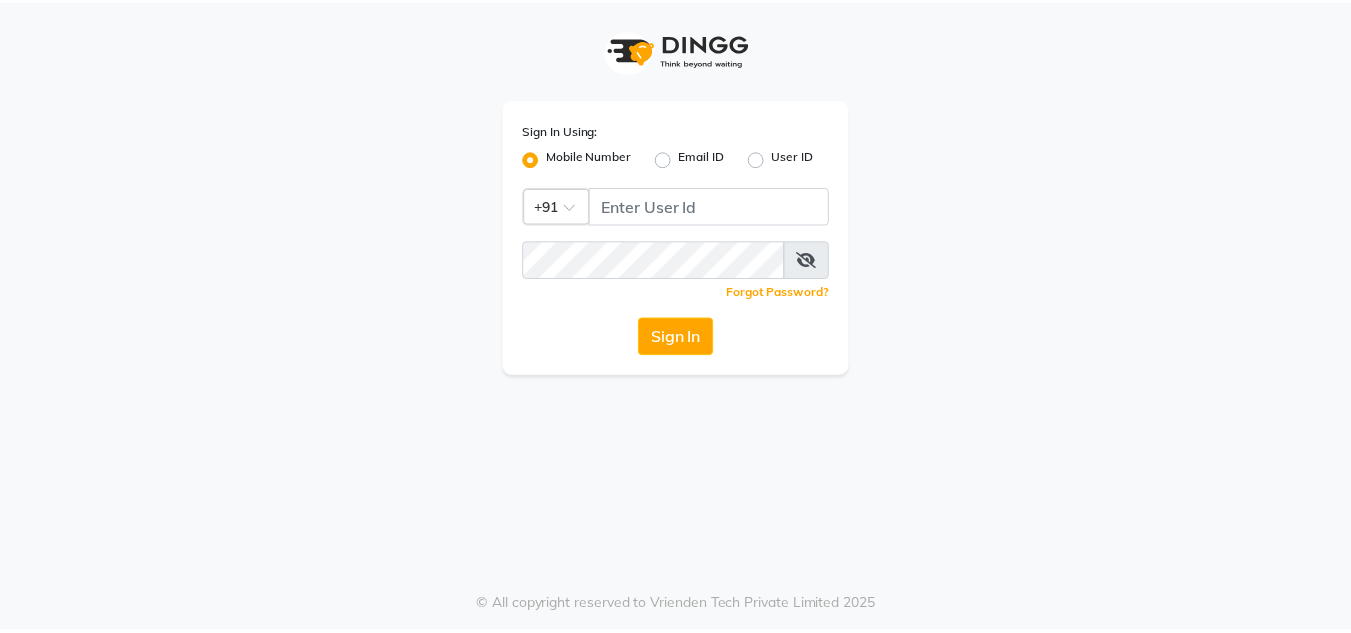 scroll, scrollTop: 0, scrollLeft: 0, axis: both 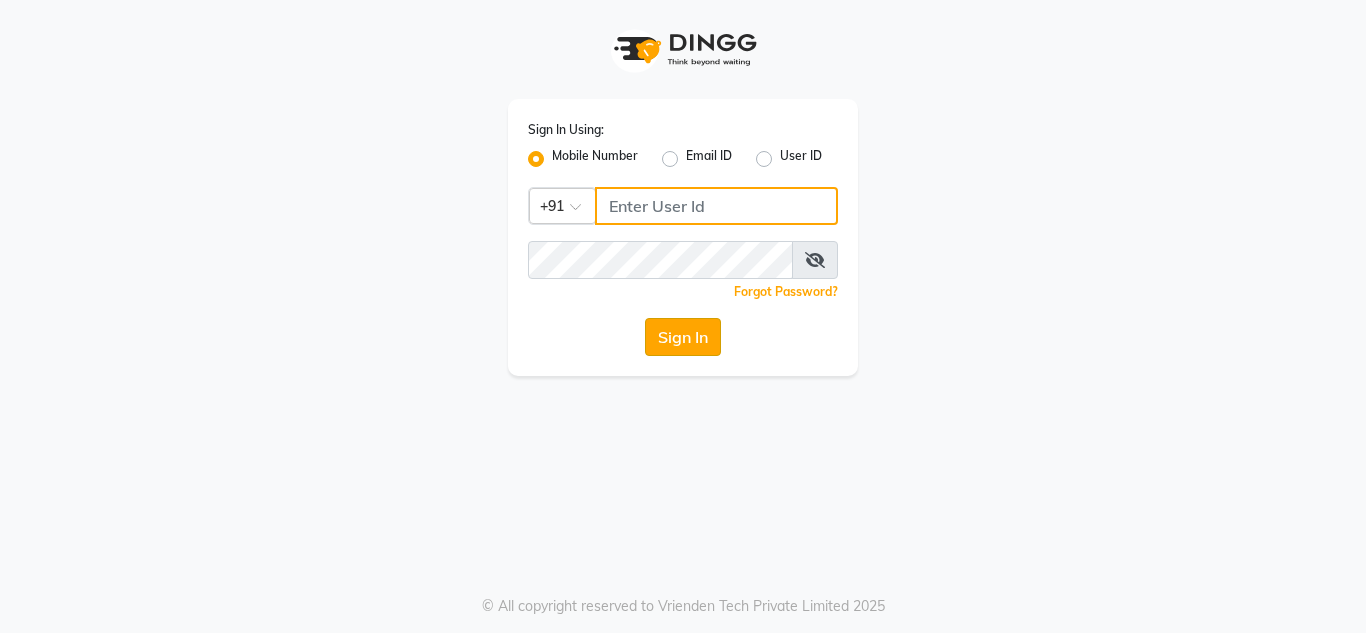 type on "7890011666" 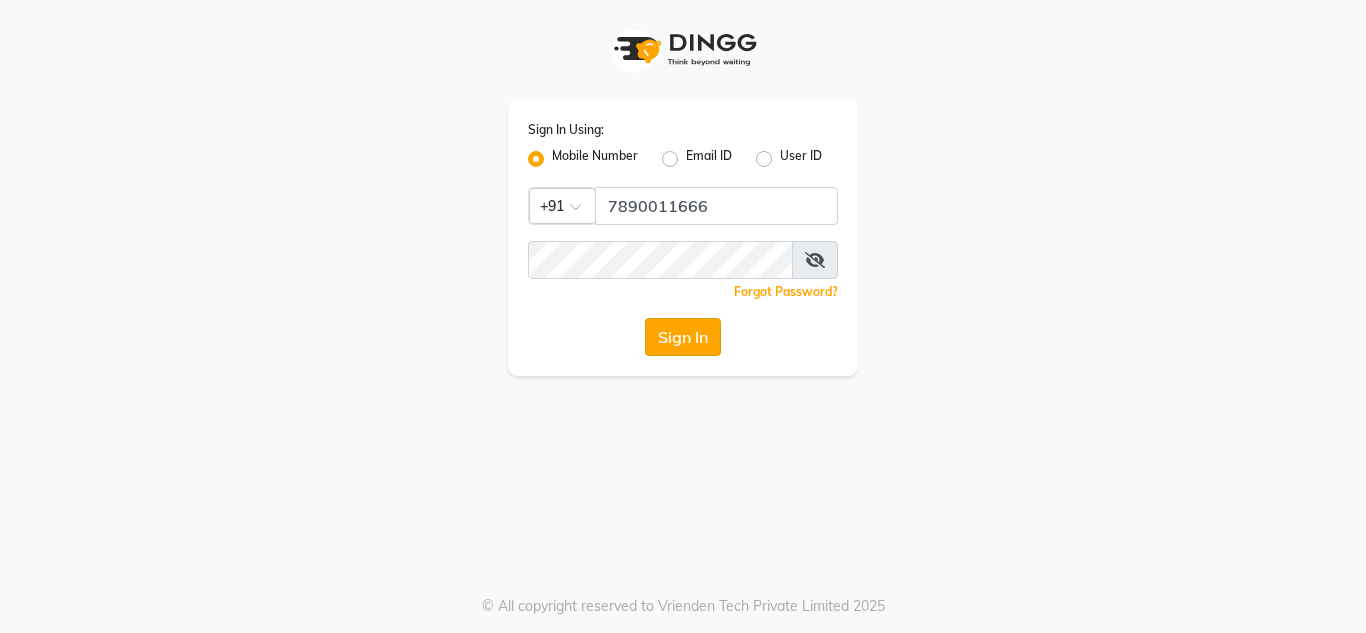 click on "Sign In" 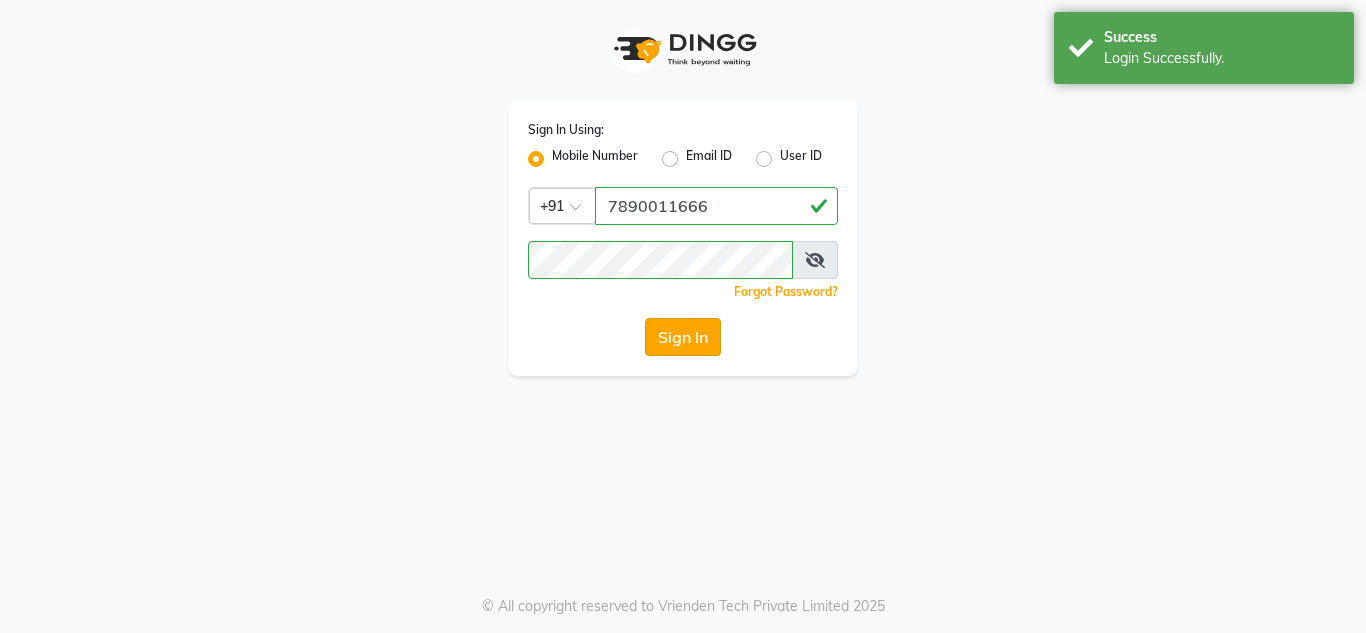 click on "Sign In" 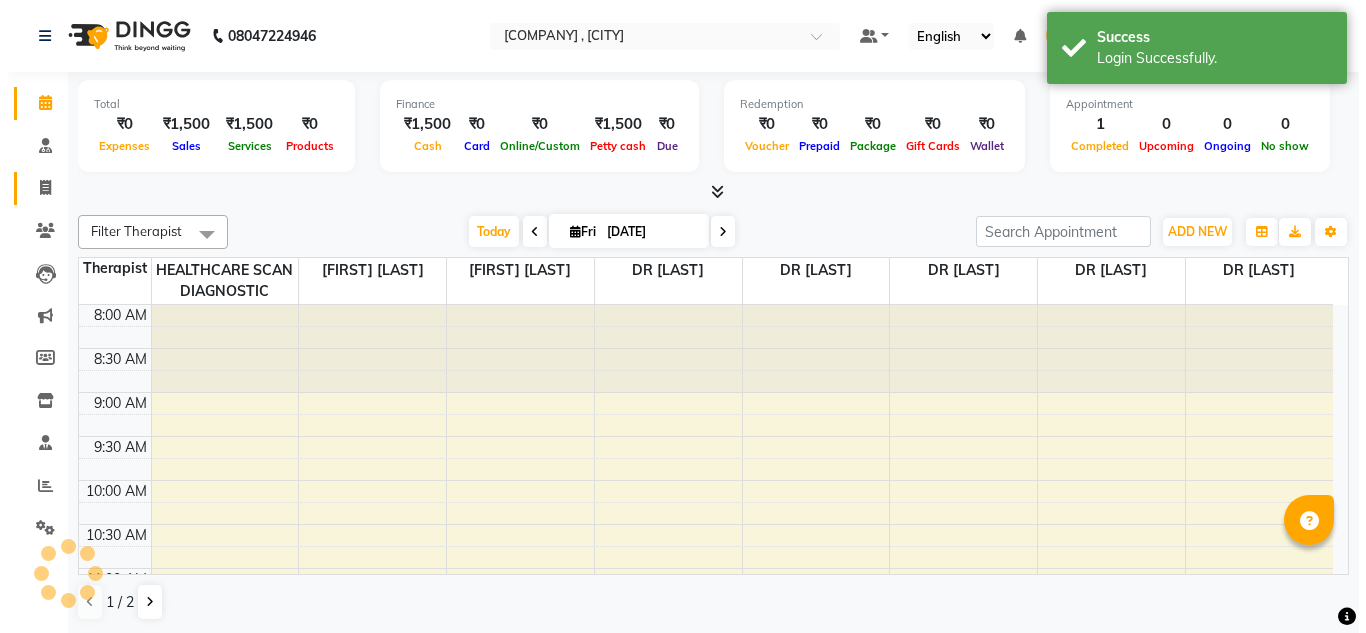scroll, scrollTop: 0, scrollLeft: 0, axis: both 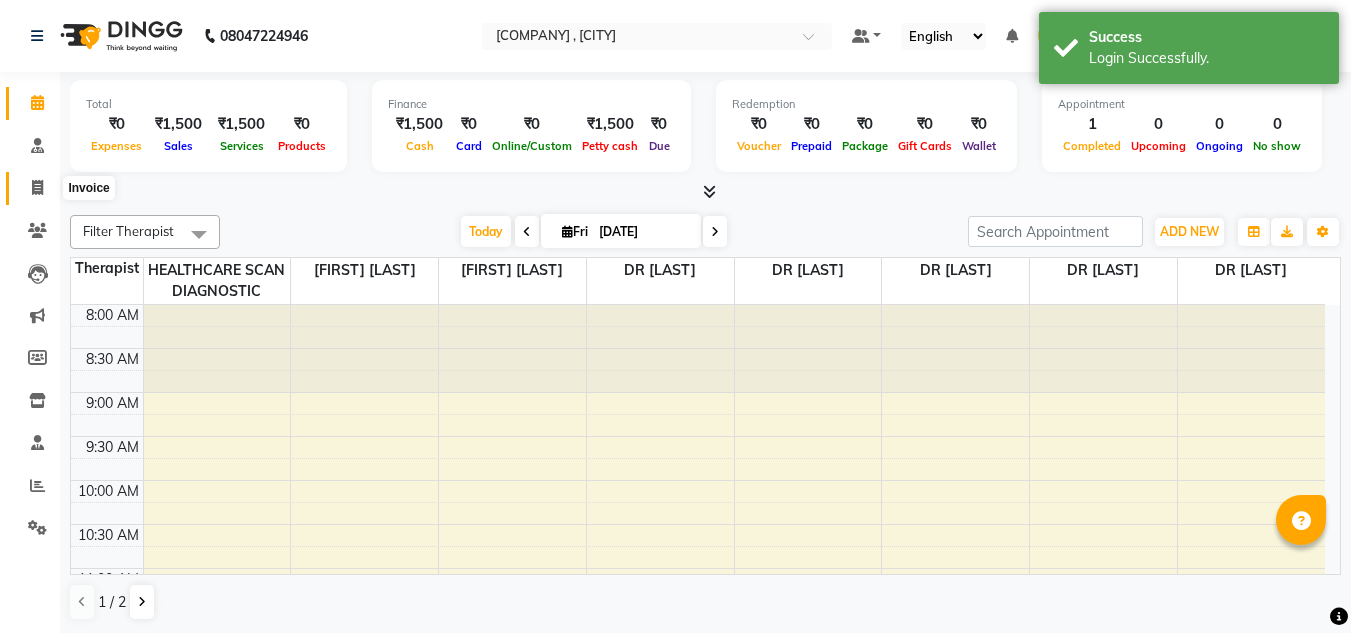 click 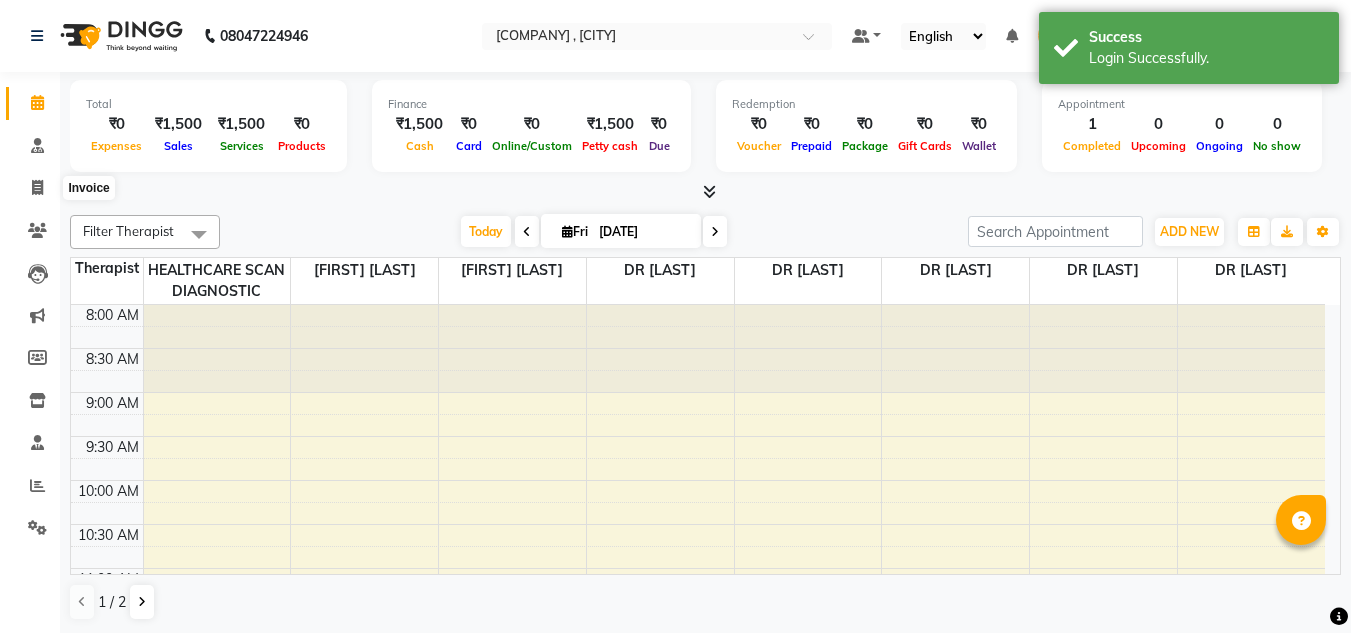 select on "service" 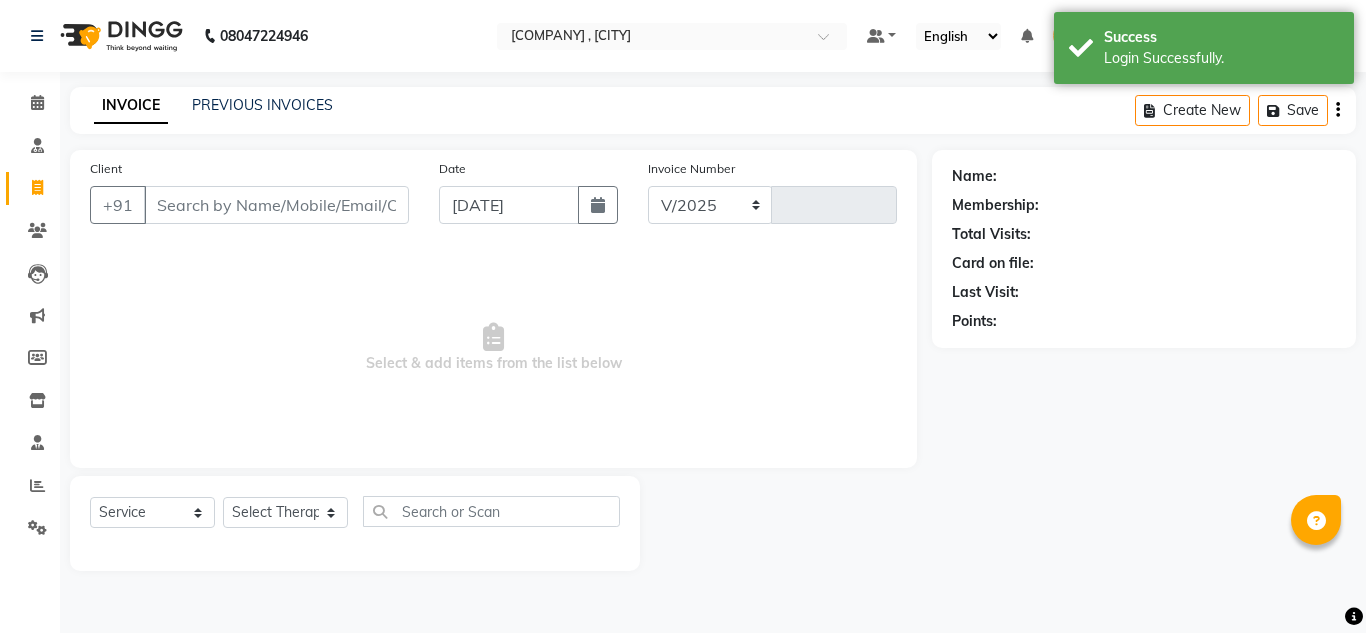 select on "5671" 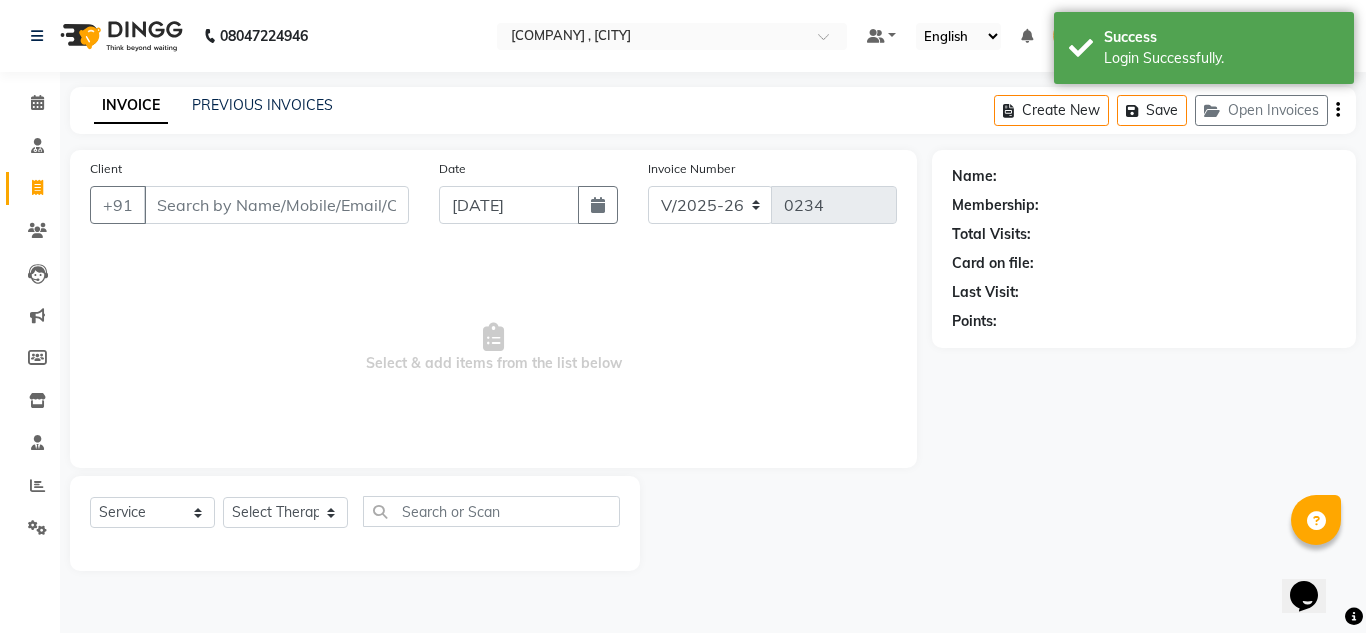 scroll, scrollTop: 0, scrollLeft: 0, axis: both 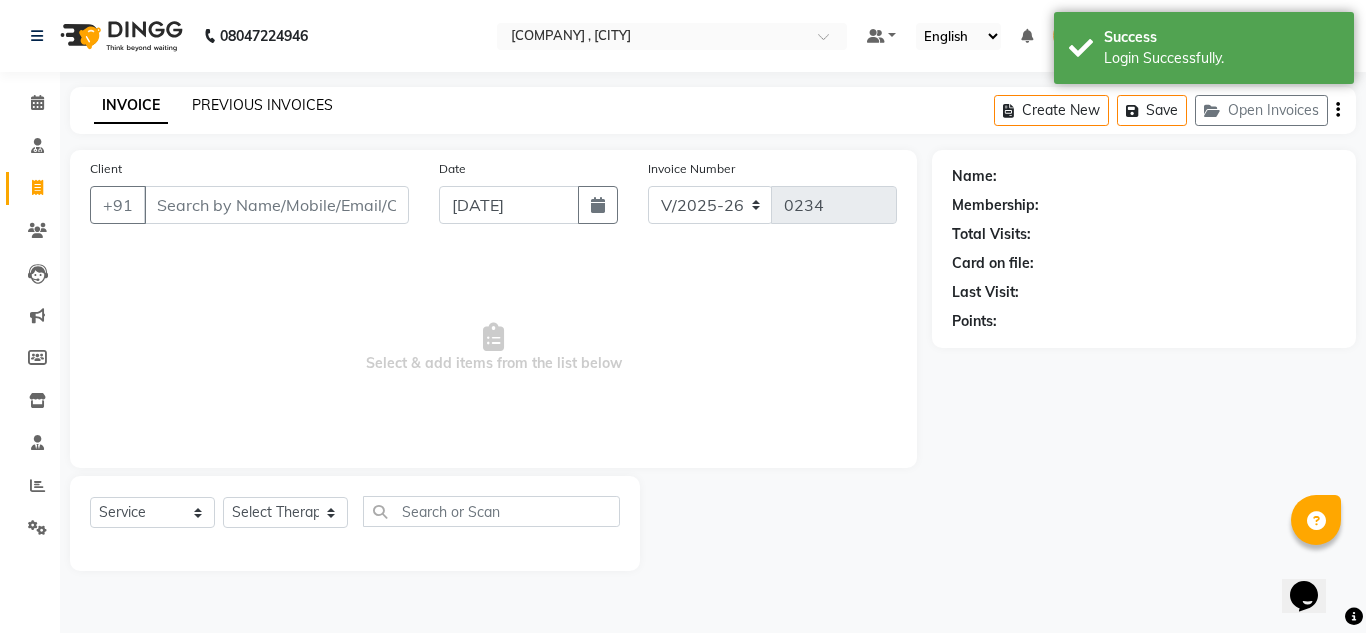 click on "PREVIOUS INVOICES" 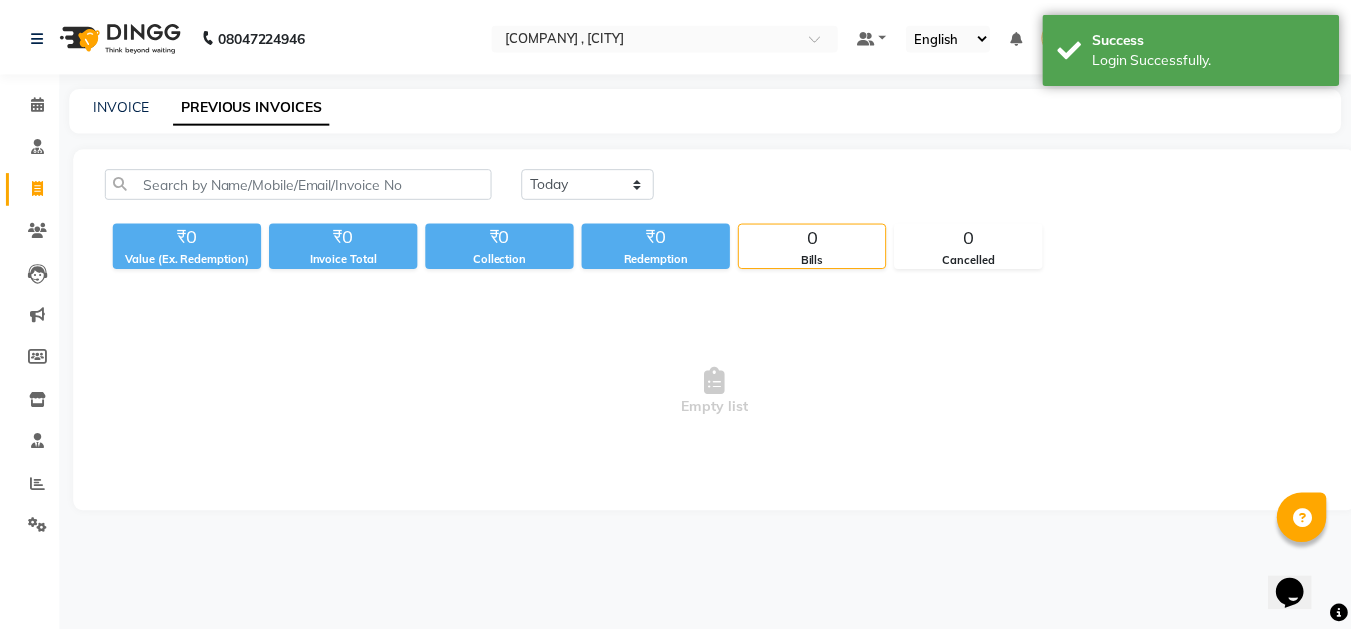 scroll, scrollTop: 0, scrollLeft: 0, axis: both 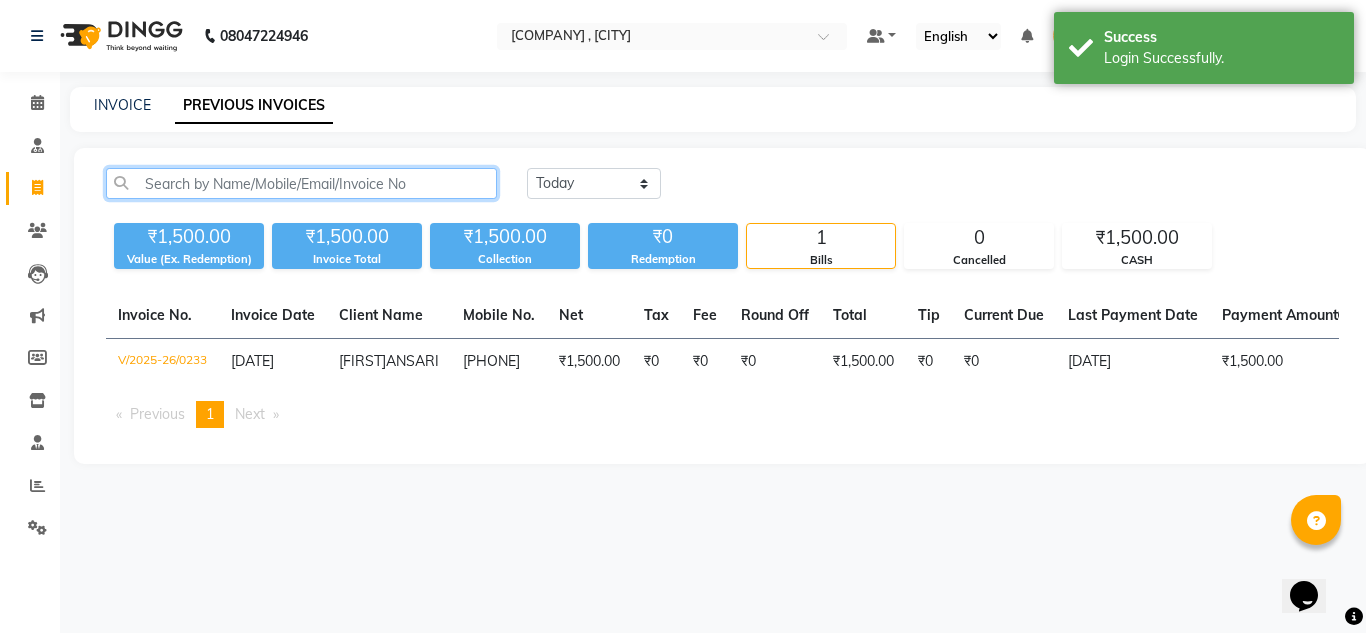 click 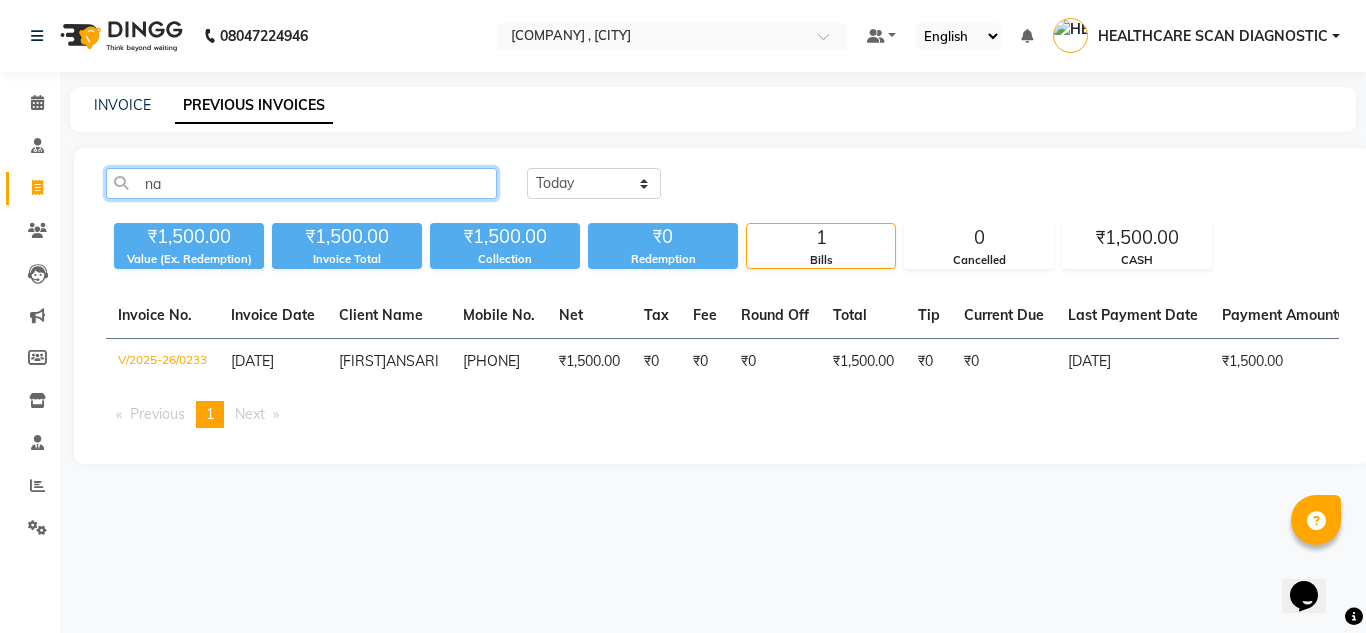 type on "n" 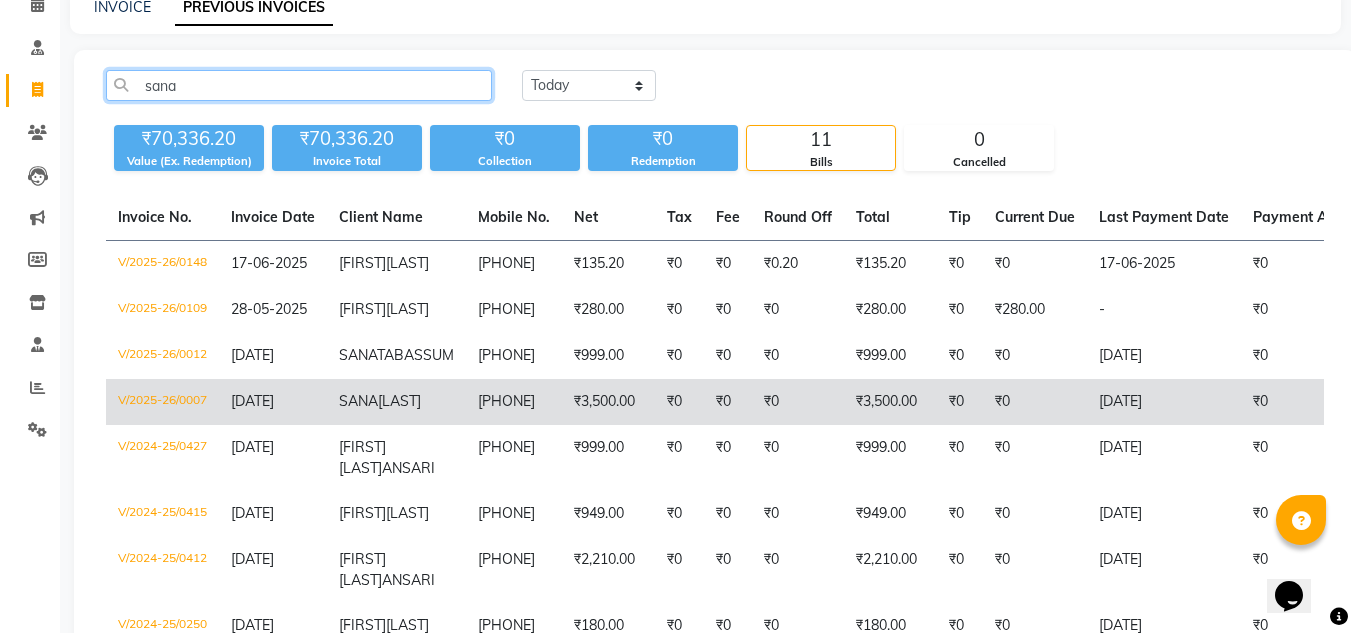 scroll, scrollTop: 0, scrollLeft: 0, axis: both 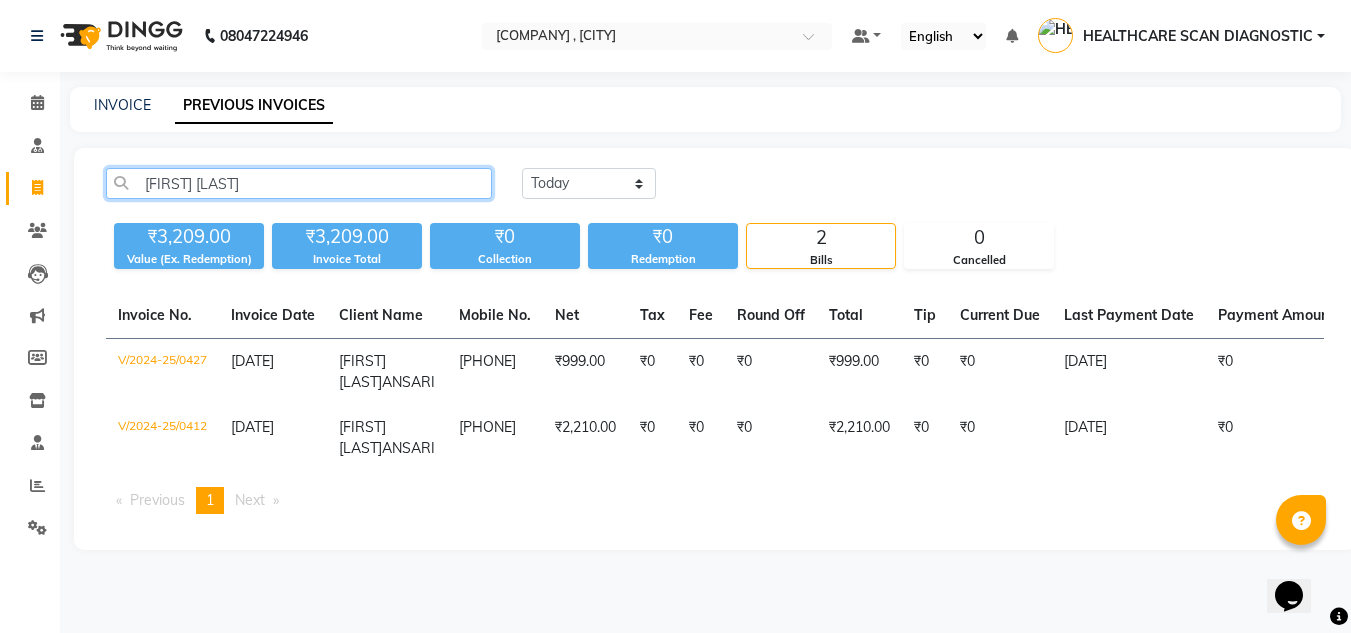 type on "[FIRST] [LAST]" 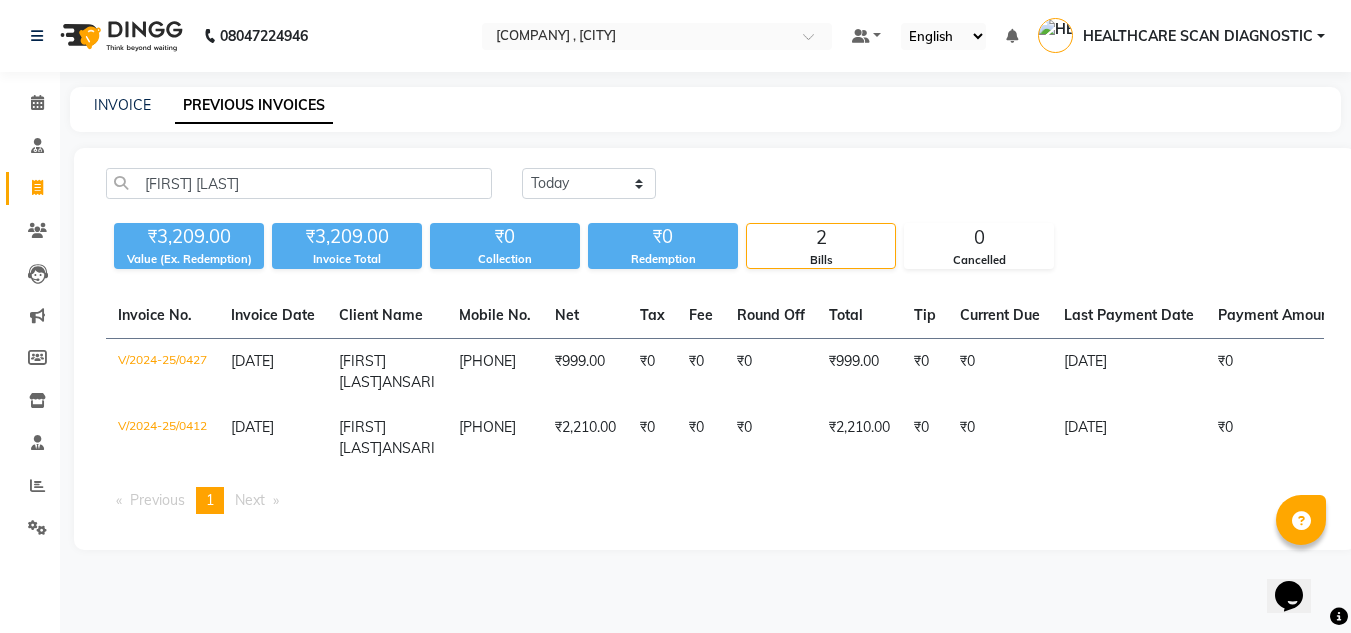 click on "INVOICE PREVIOUS INVOICES" 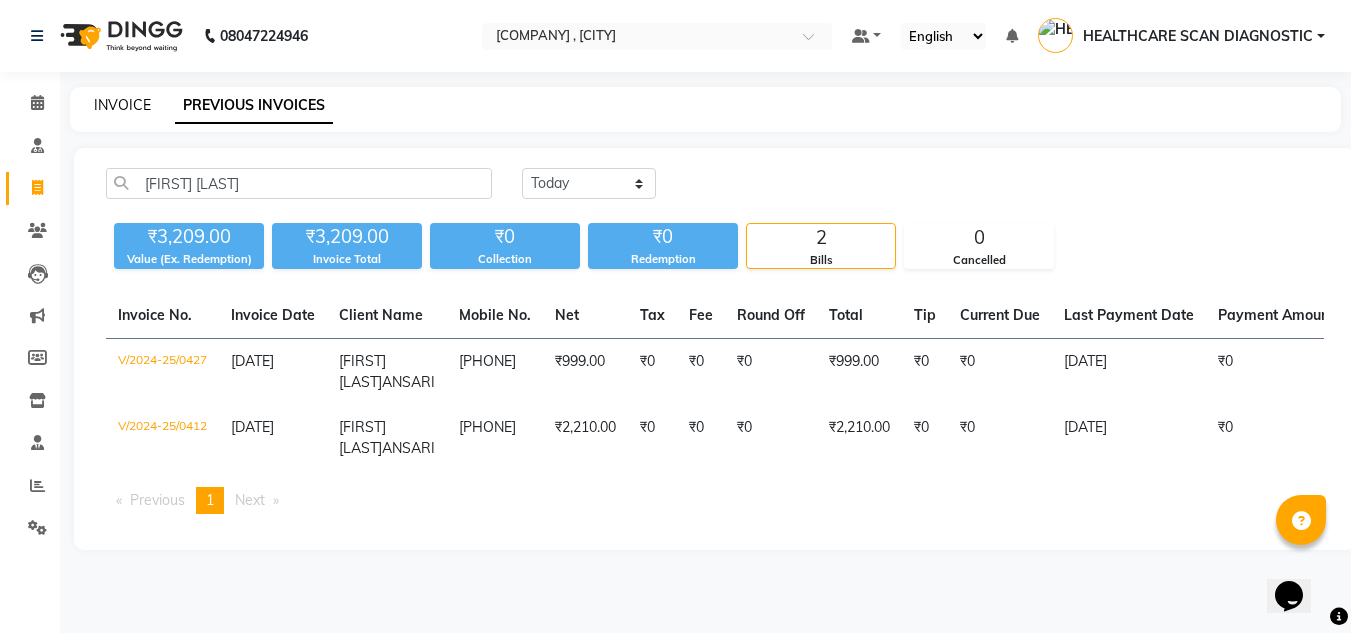 click on "INVOICE" 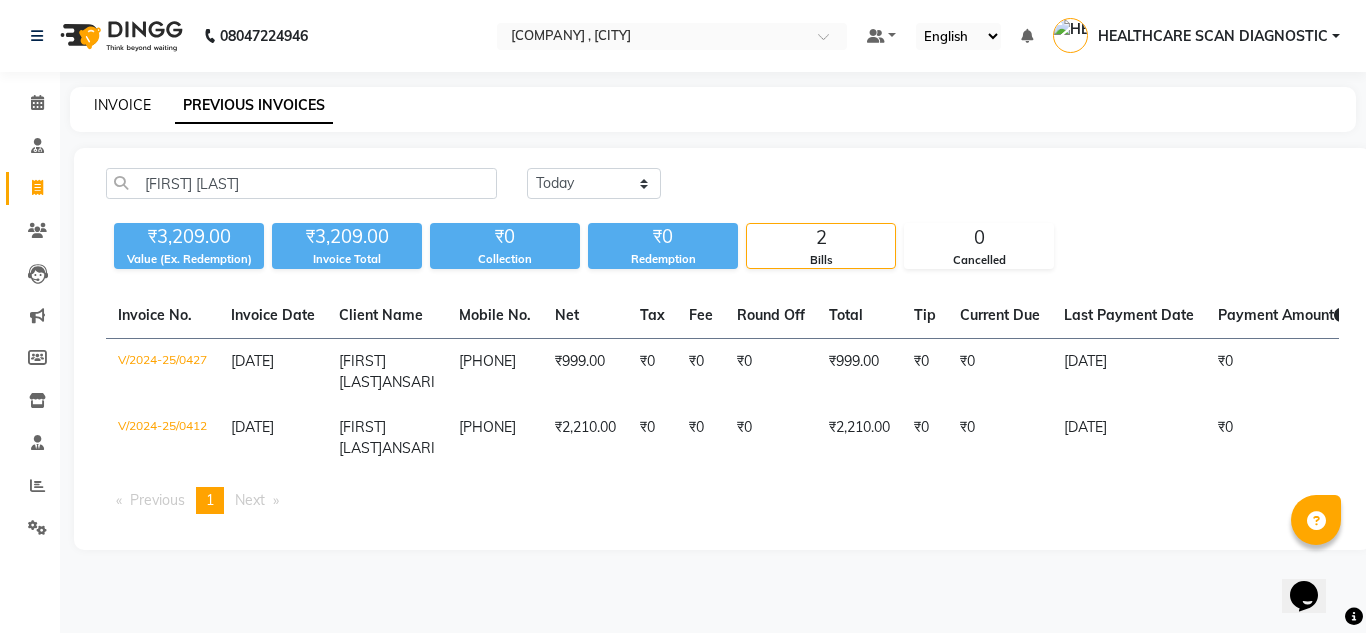 select on "5671" 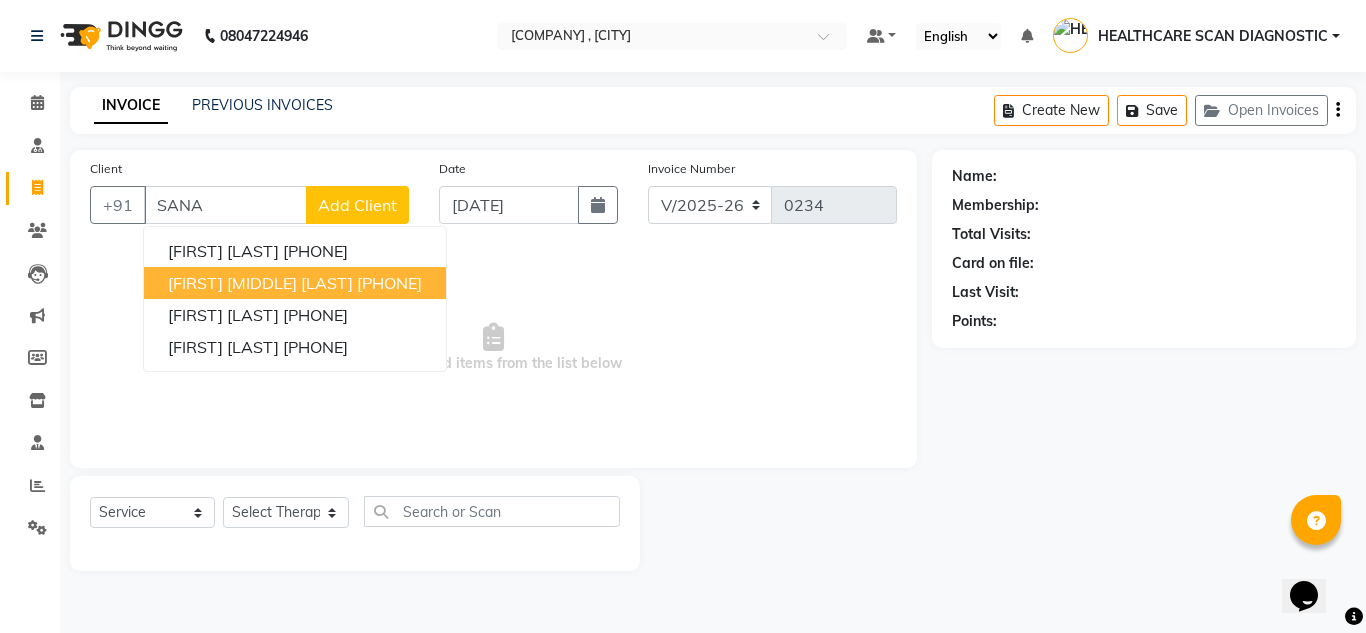 click on "[FIRST] [MIDDLE] [LAST]" at bounding box center (260, 283) 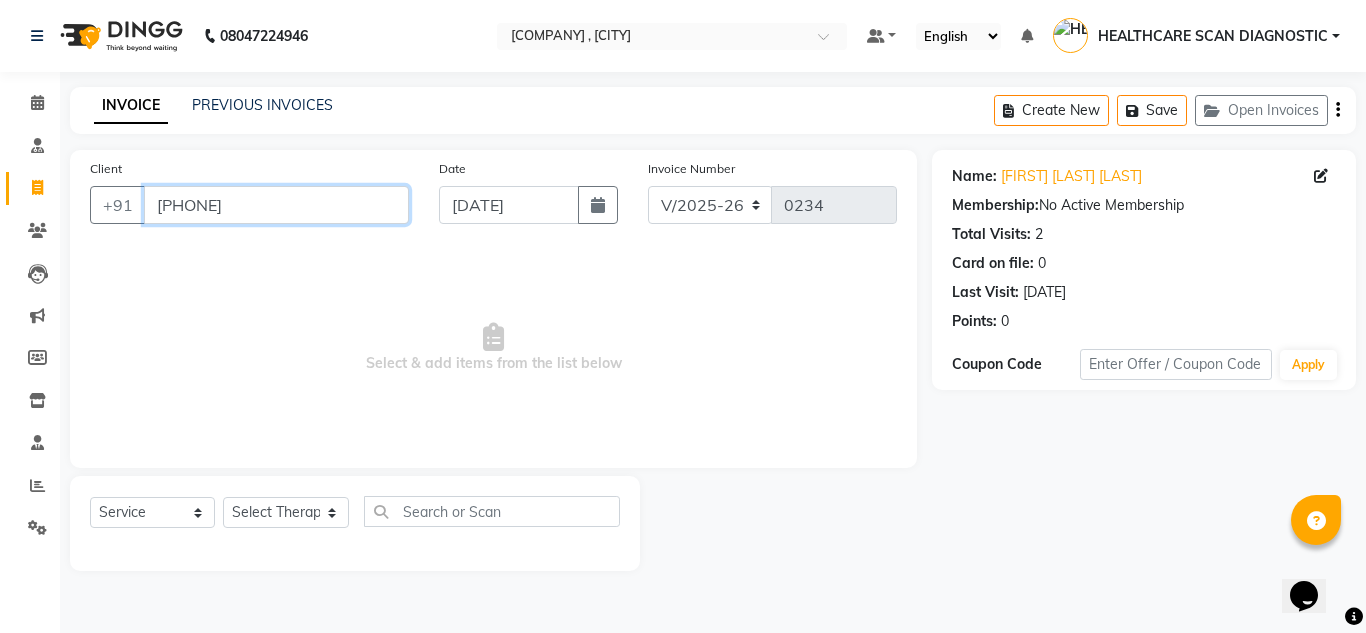 drag, startPoint x: 310, startPoint y: 199, endPoint x: 94, endPoint y: 183, distance: 216.59178 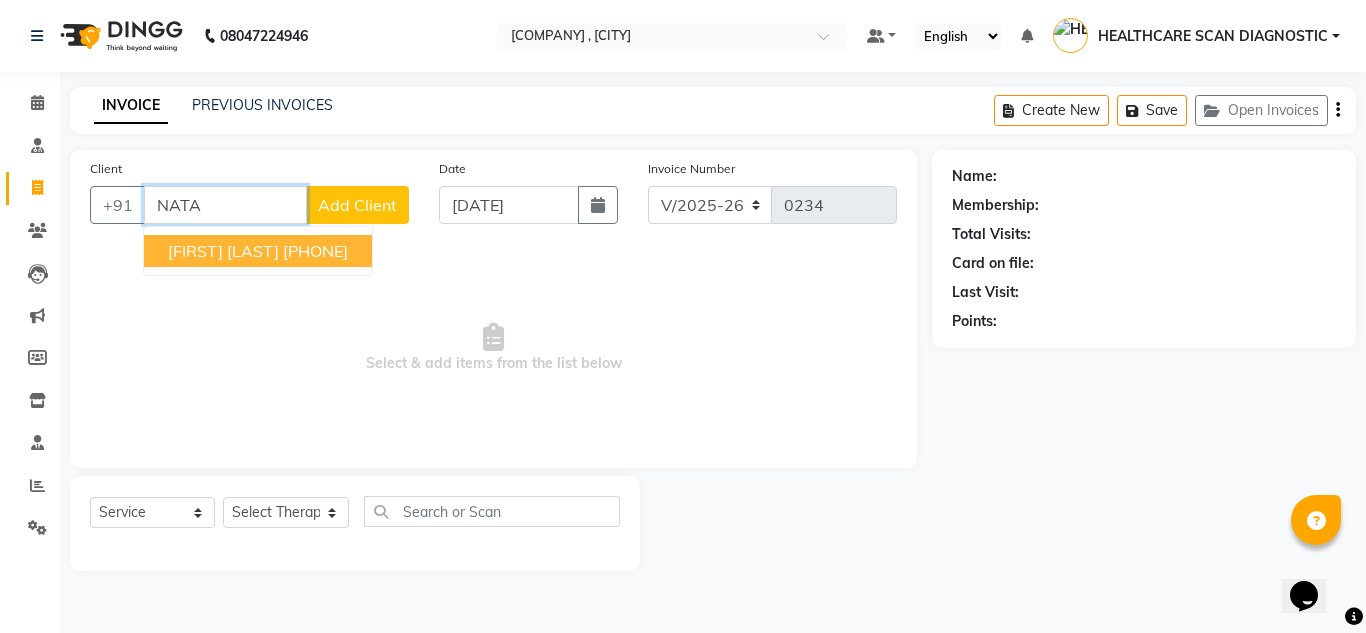 click on "[FIRST] [LAST]" at bounding box center (223, 251) 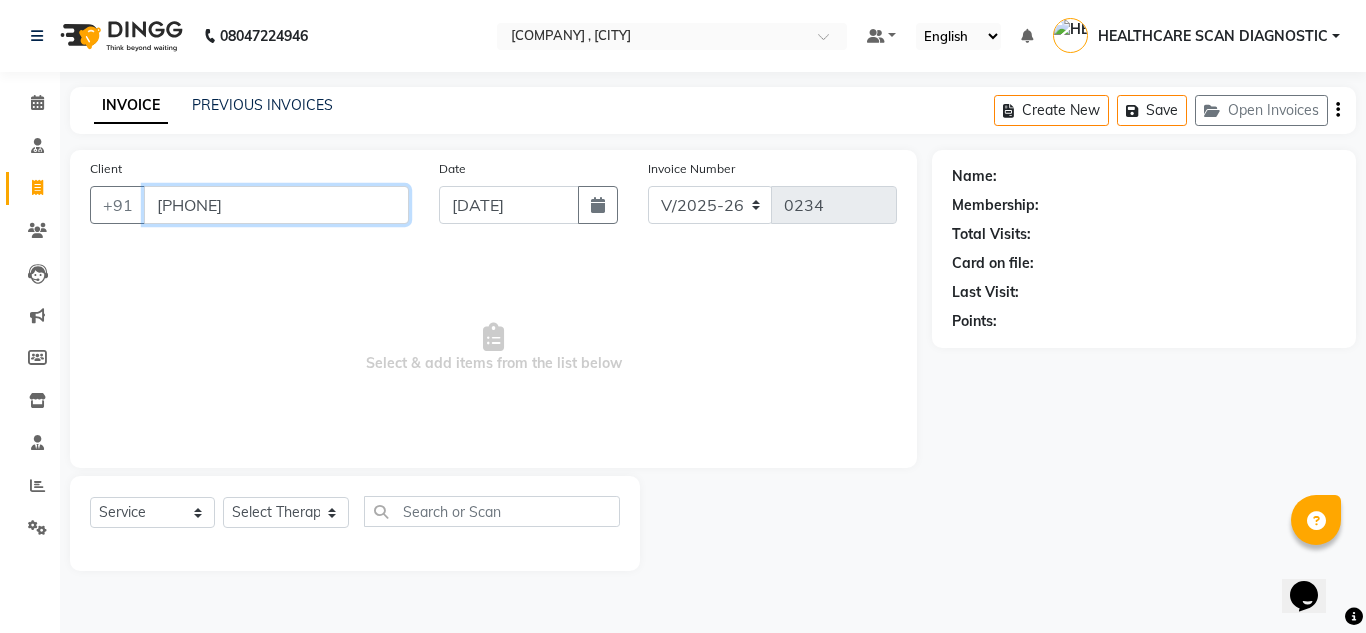 type on "[PHONE]" 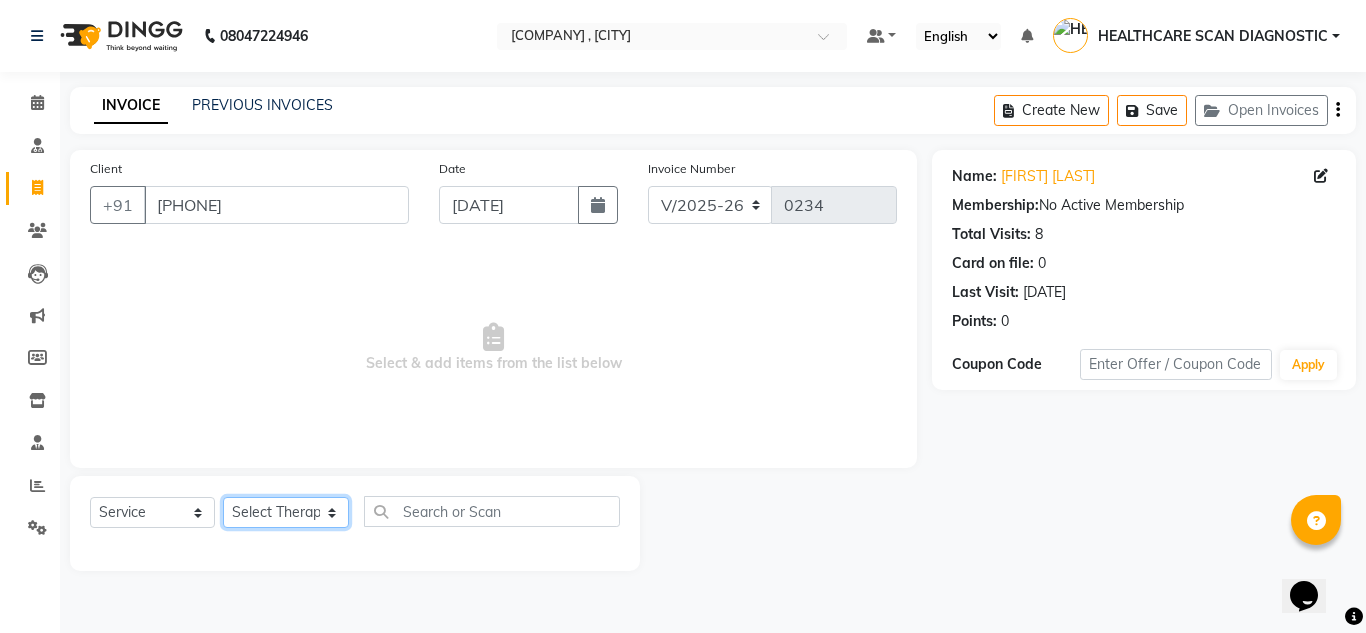 click on "Select Therapist DR [LAST] DR [LAST] DR [LAST] DR [LAST] DR [LAST] [COMPANY] [LAST] [LAST] [FIRST] [LAST]" 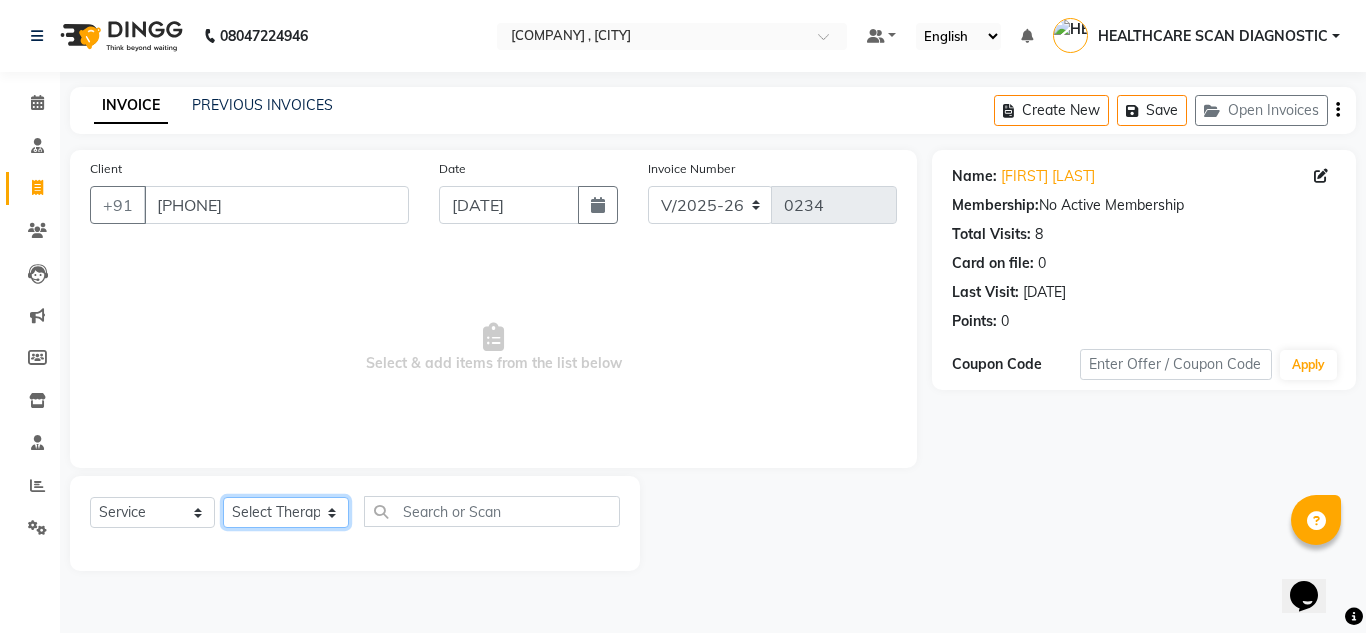 select on "49877" 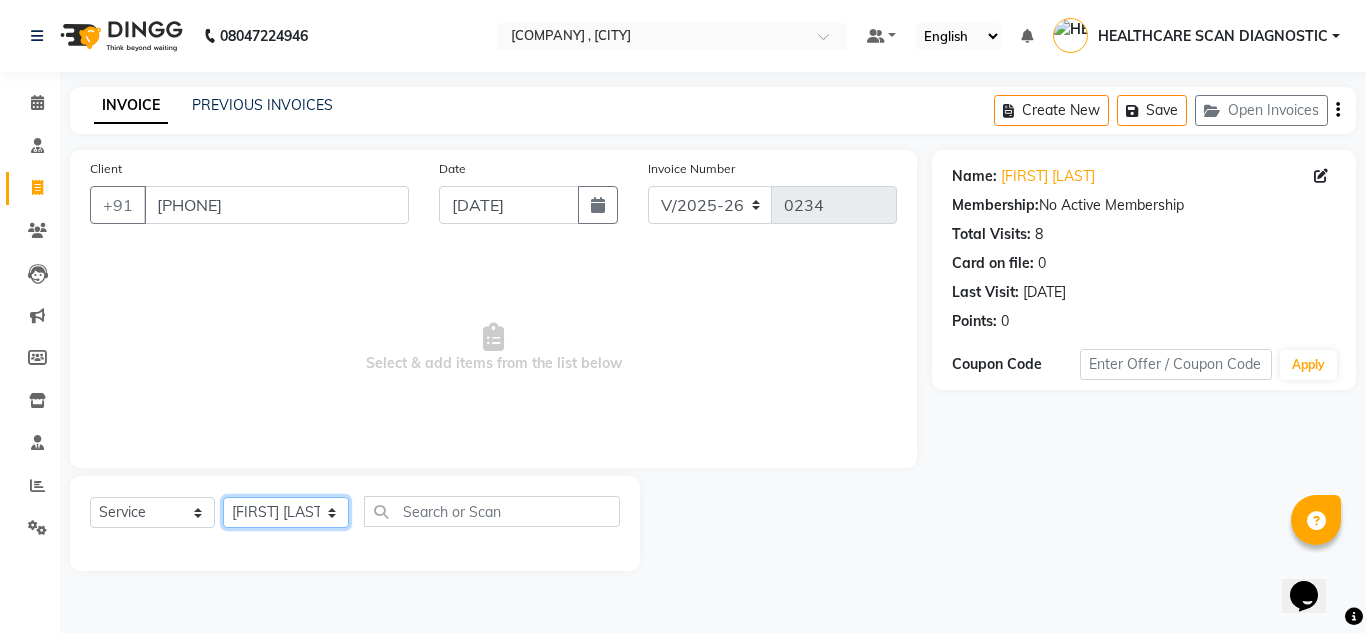 click on "Select Therapist DR [LAST] DR [LAST] DR [LAST] DR [LAST] DR [LAST] [COMPANY] [LAST] [LAST] [FIRST] [LAST]" 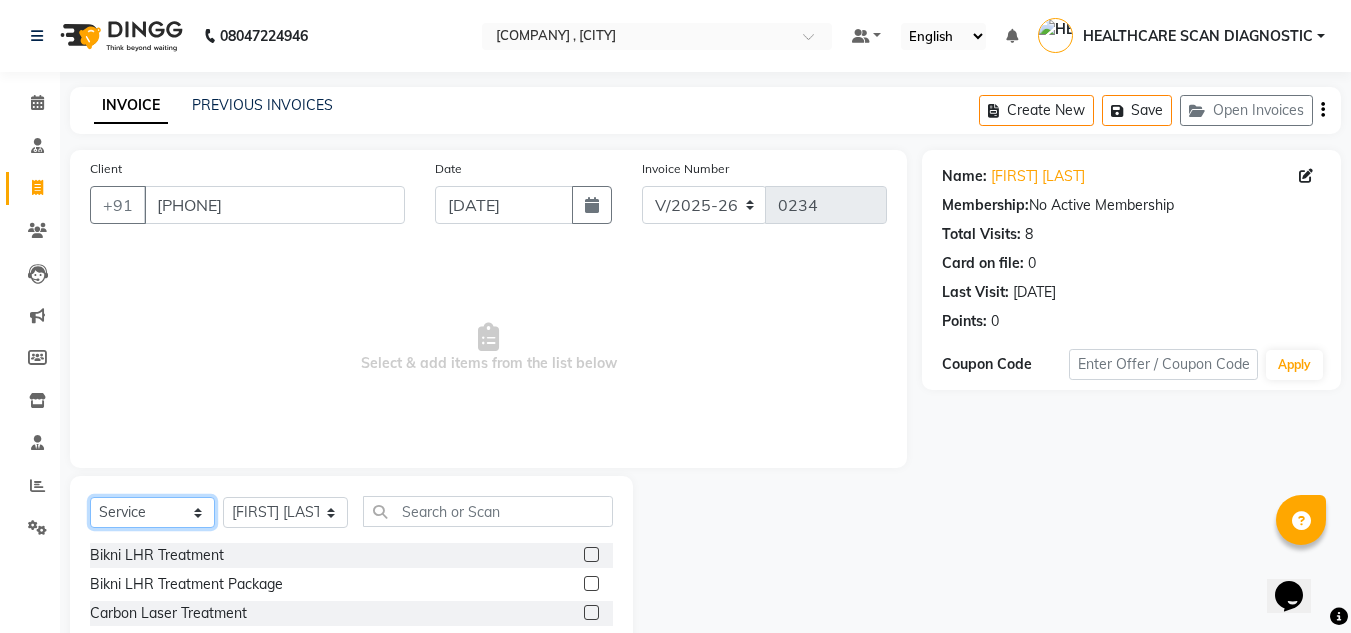 drag, startPoint x: 162, startPoint y: 515, endPoint x: 167, endPoint y: 498, distance: 17.720045 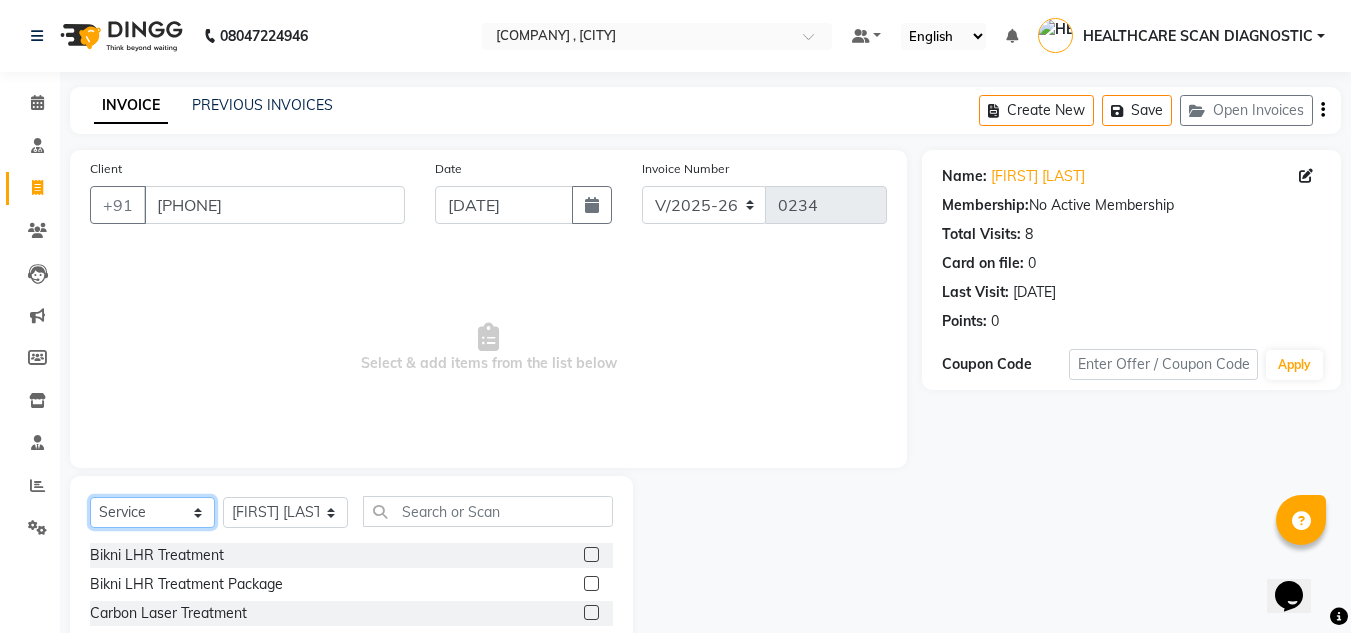 select on "product" 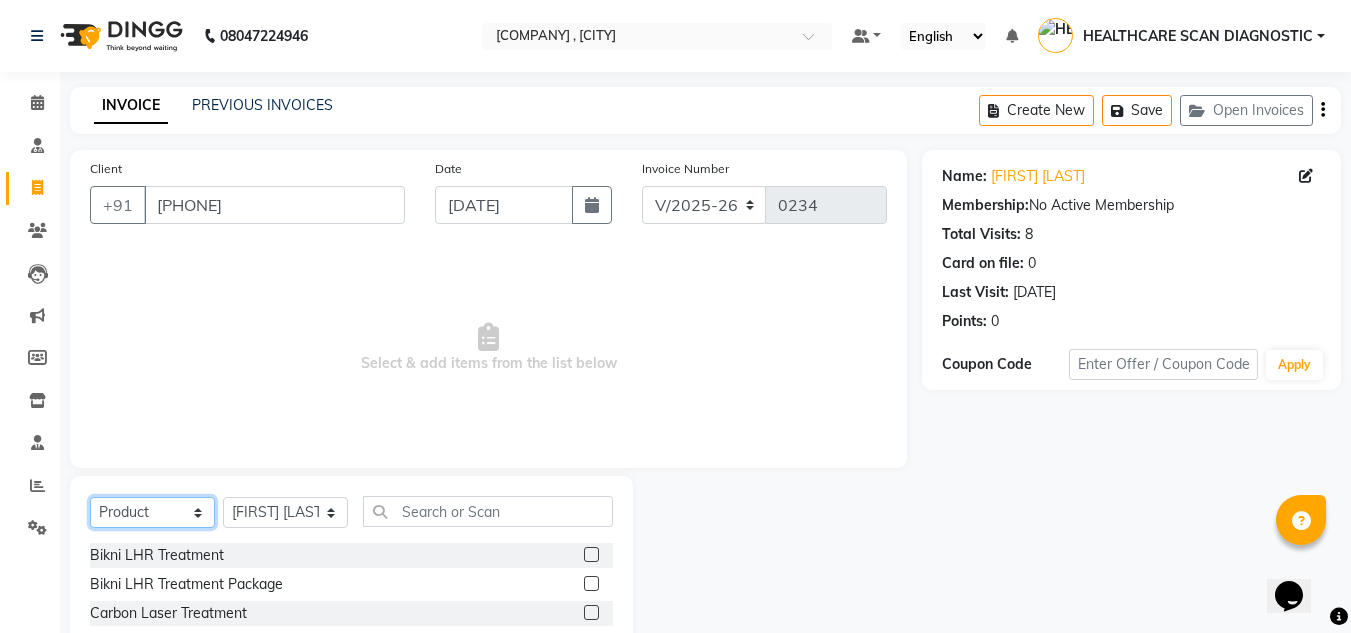 click on "Select  Service  Product  Membership  Package Voucher Prepaid Gift Card" 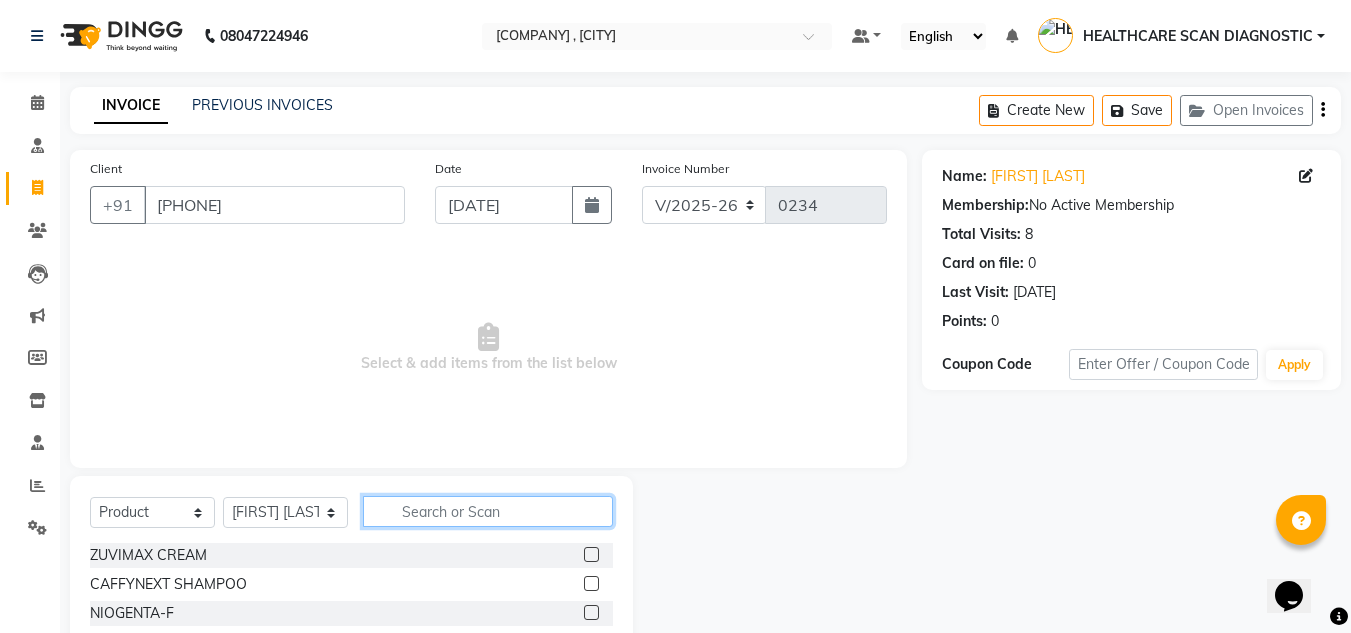 click 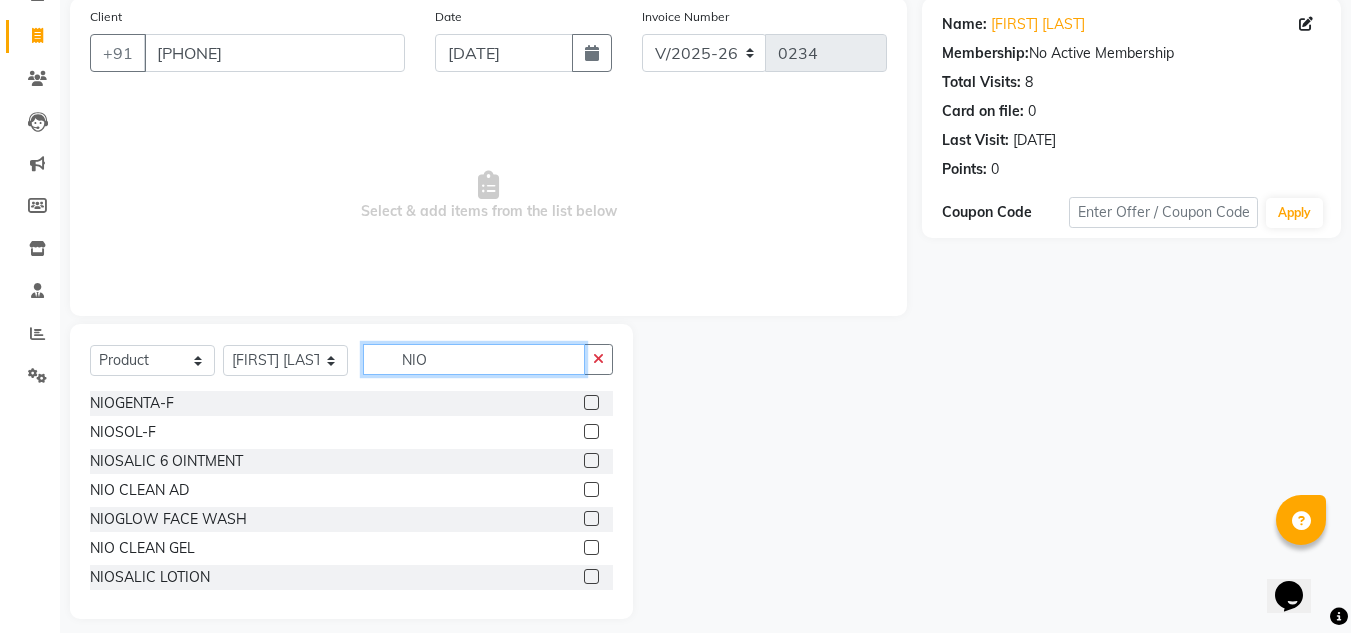 scroll, scrollTop: 168, scrollLeft: 0, axis: vertical 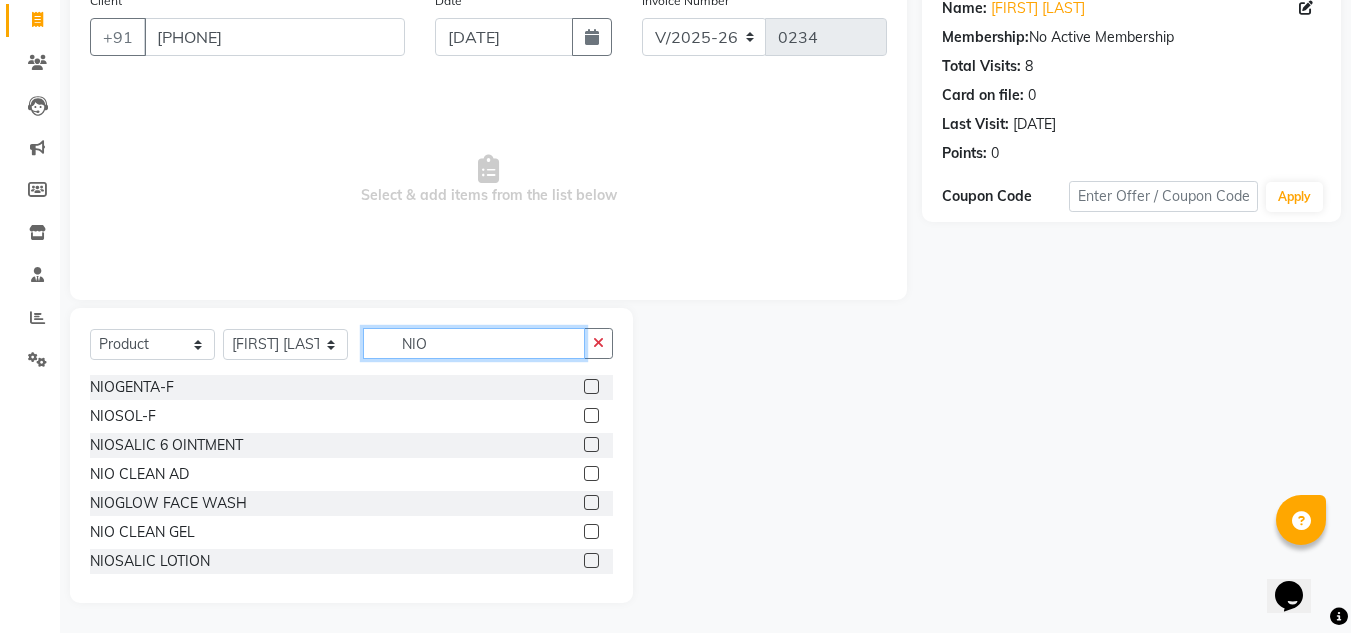 type on "NIO" 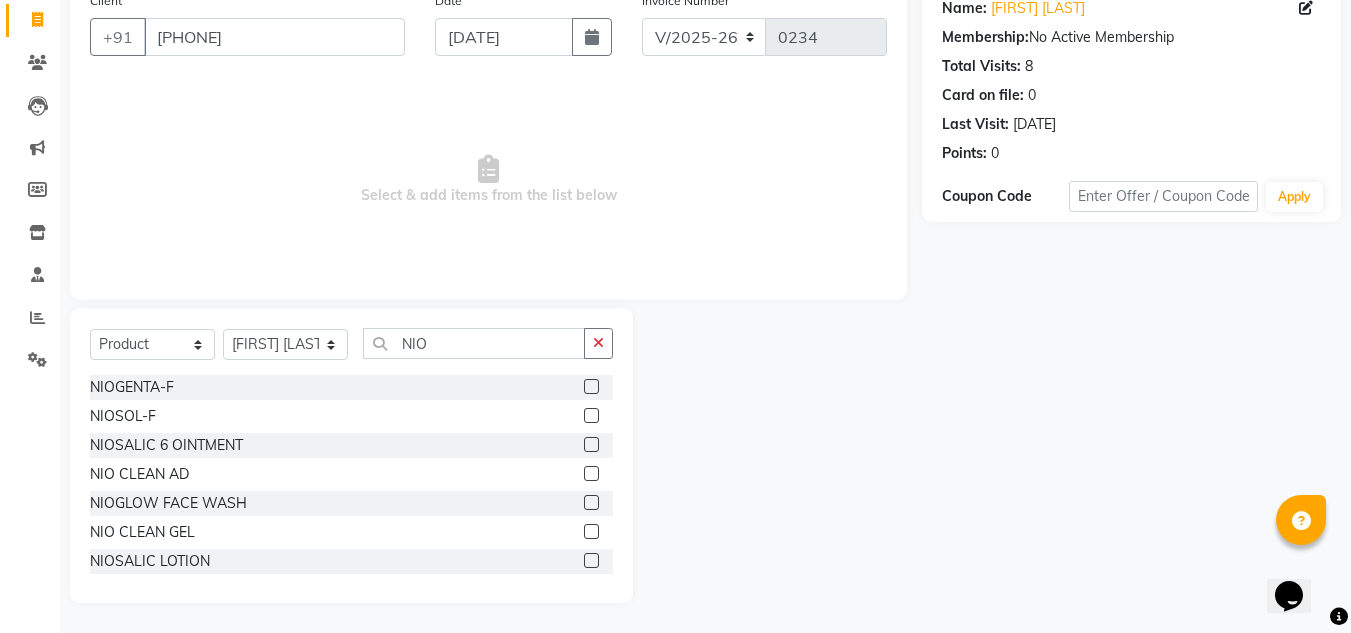 click 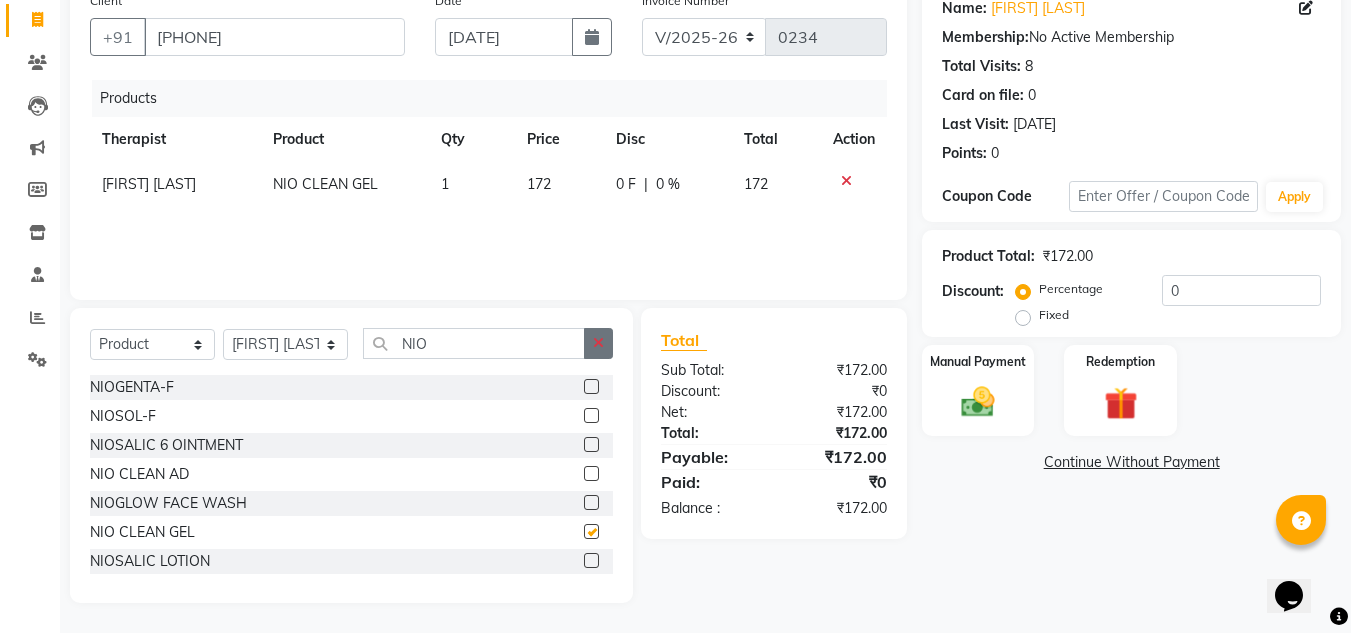 checkbox on "false" 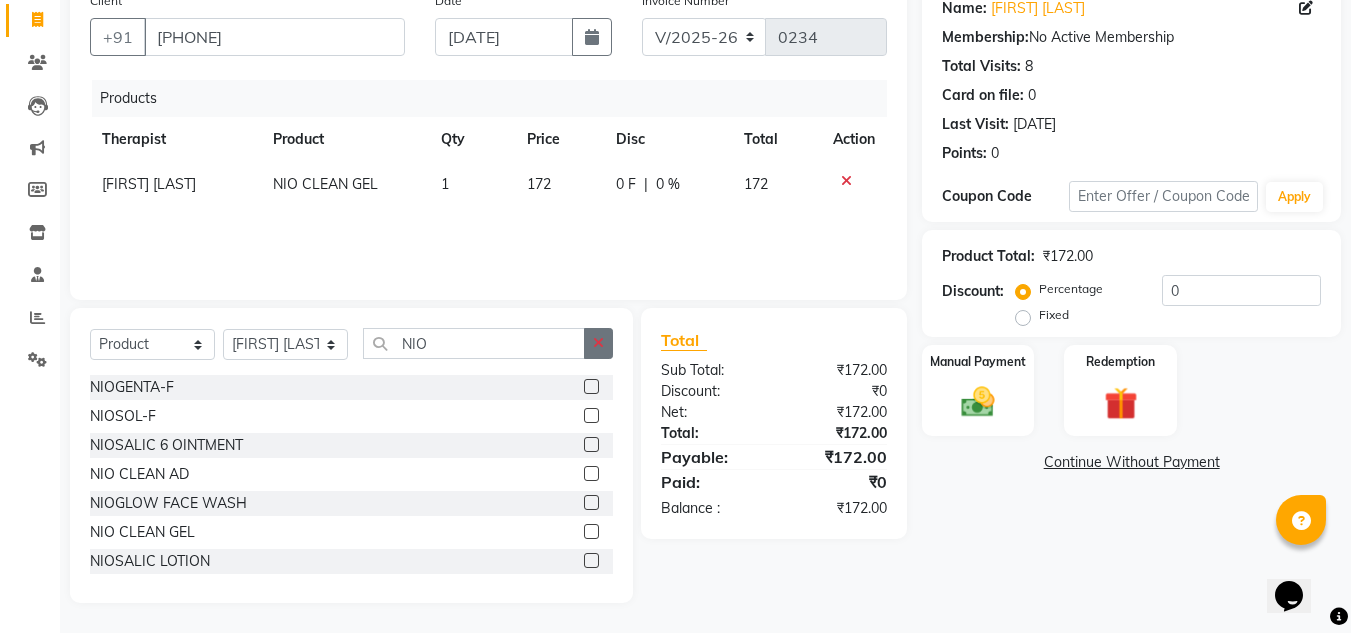 click 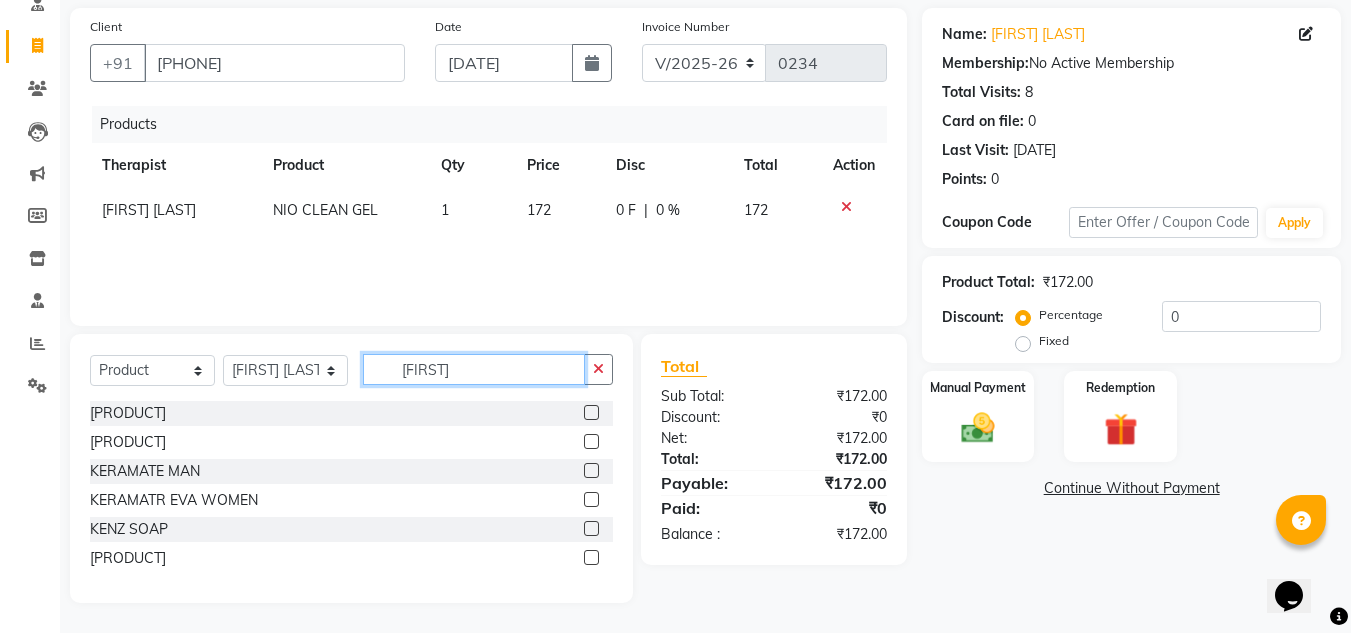 scroll, scrollTop: 104, scrollLeft: 0, axis: vertical 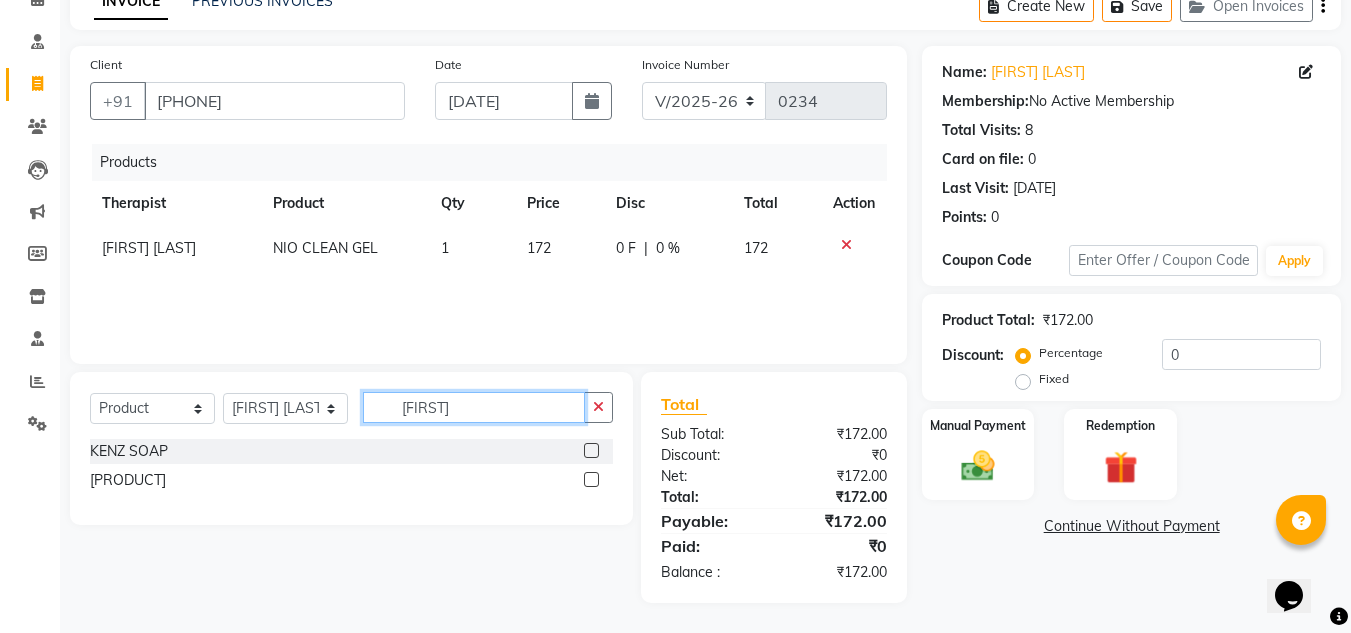 type on "[FIRST]" 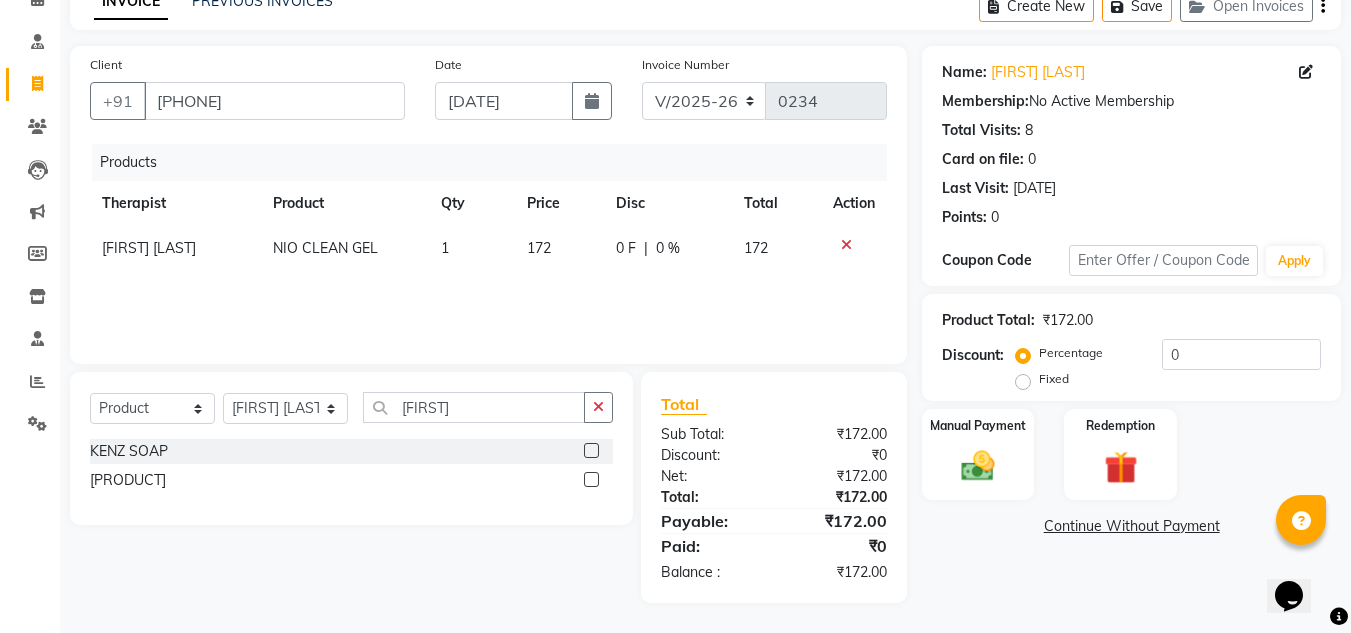 click 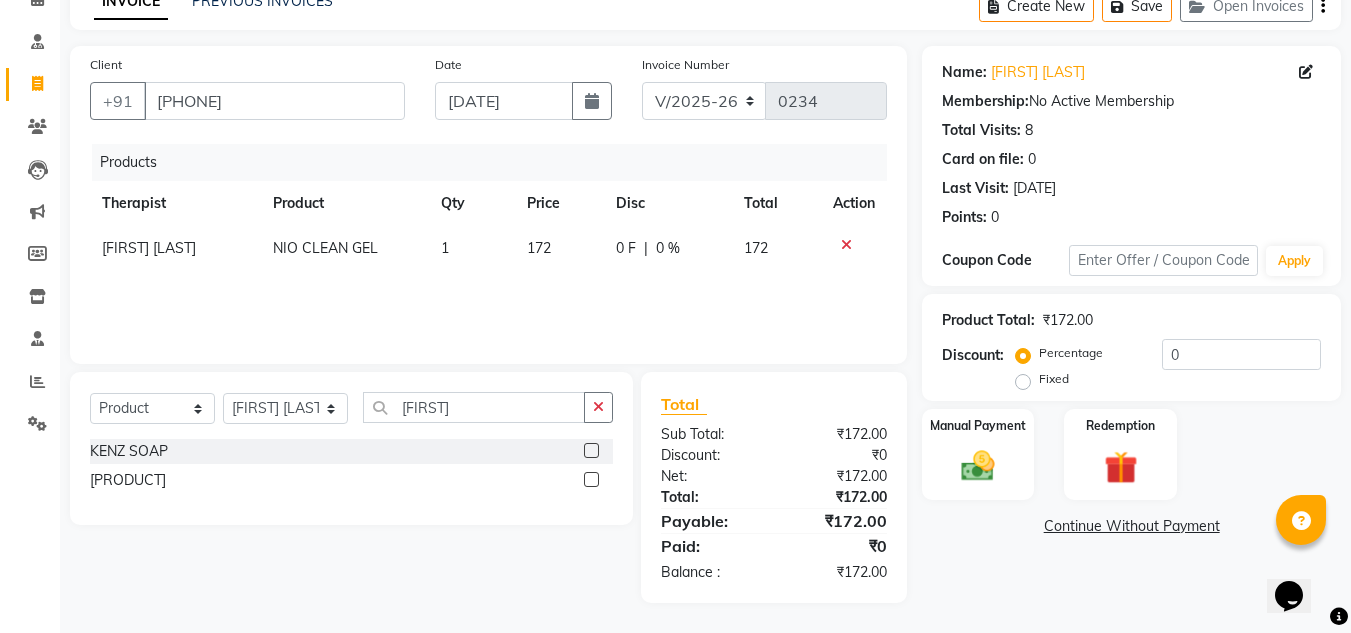 click at bounding box center (590, 480) 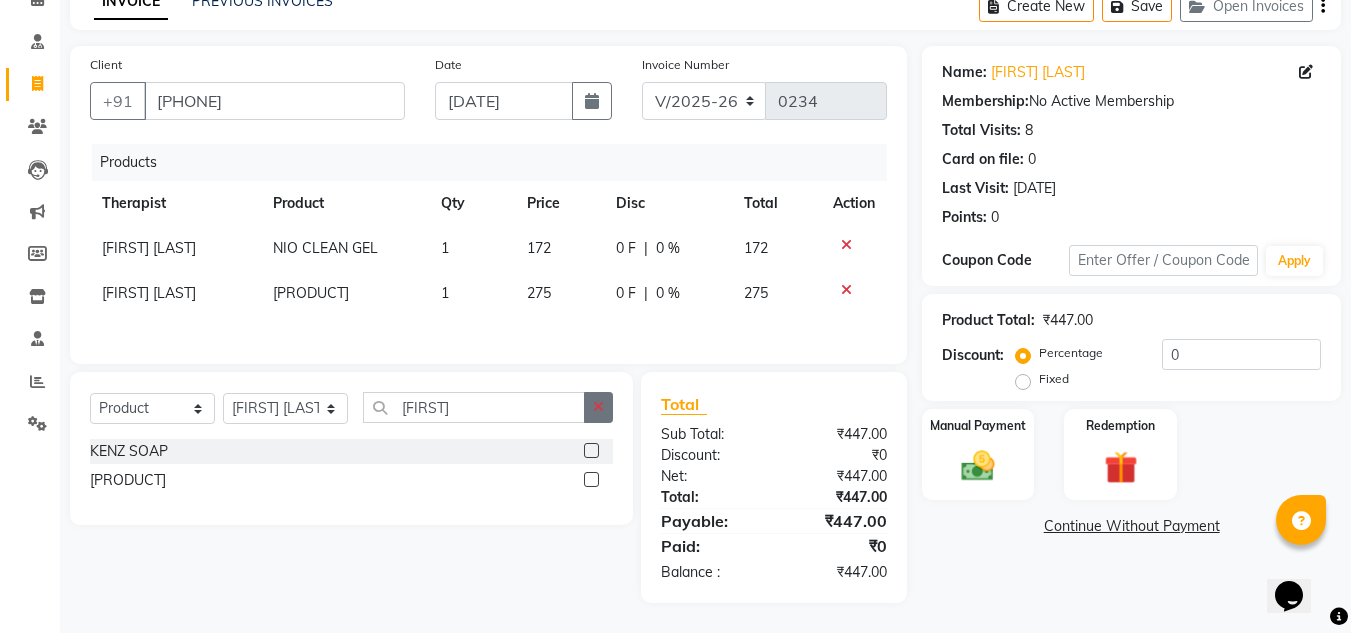 checkbox on "false" 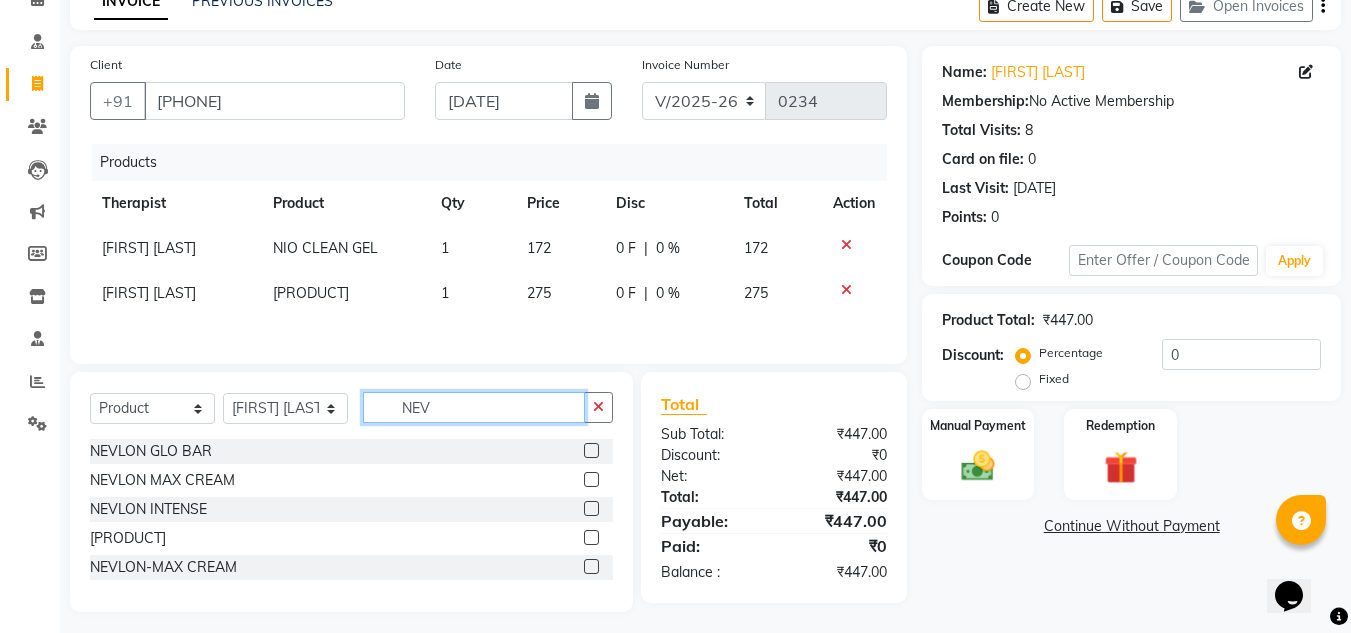 type on "NEV" 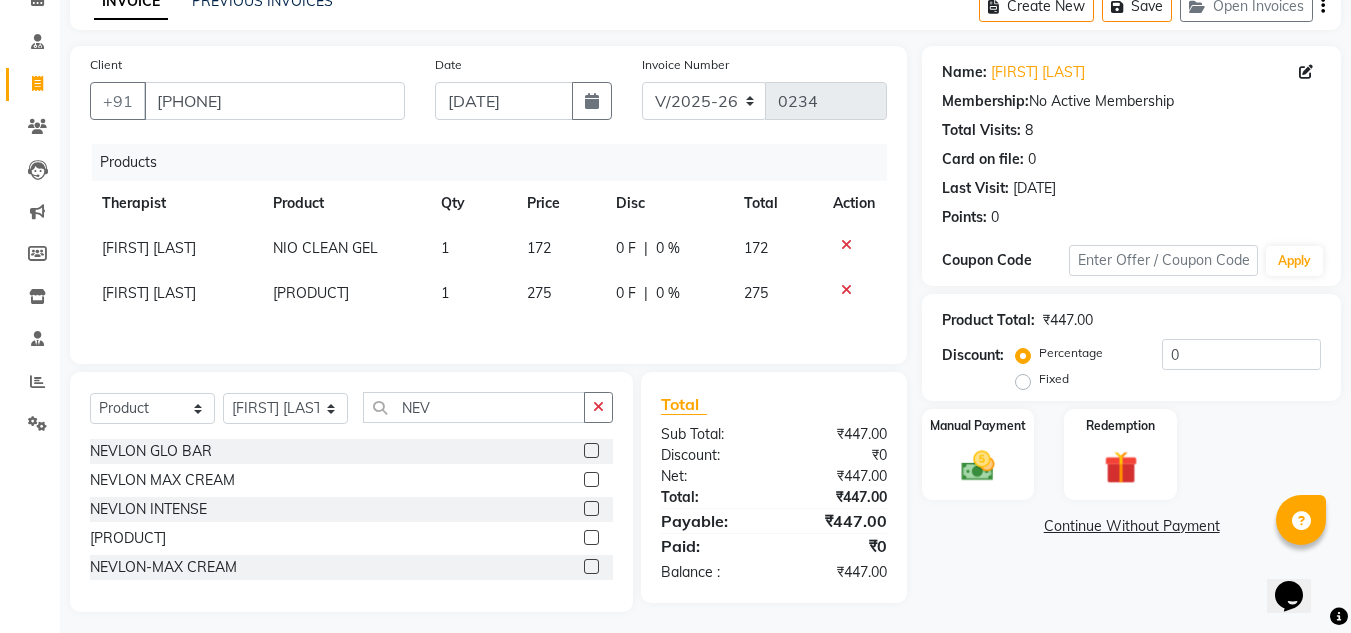 click 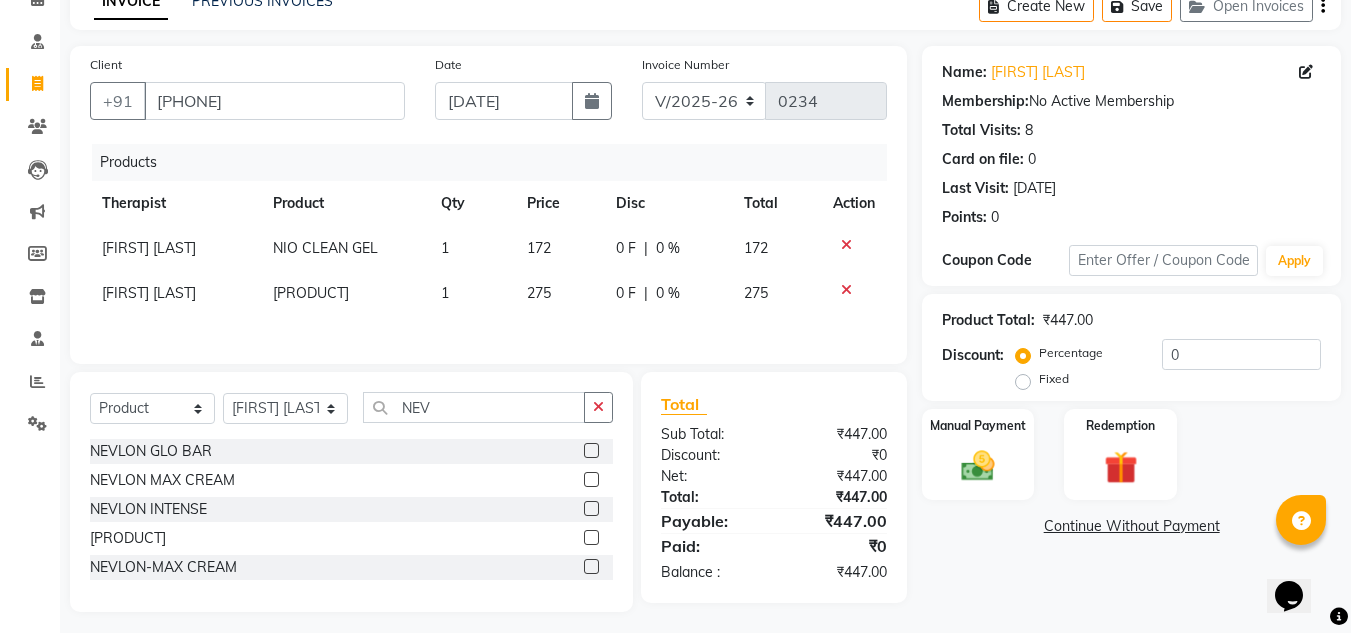 click at bounding box center (590, 538) 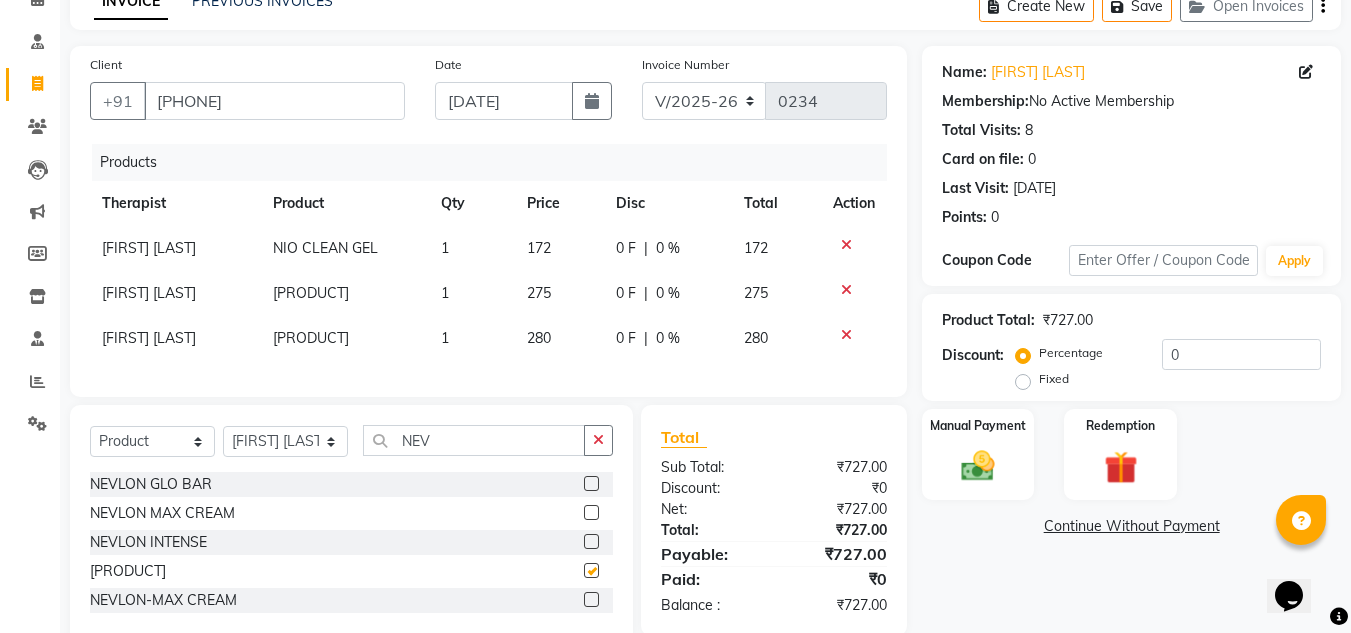 checkbox on "false" 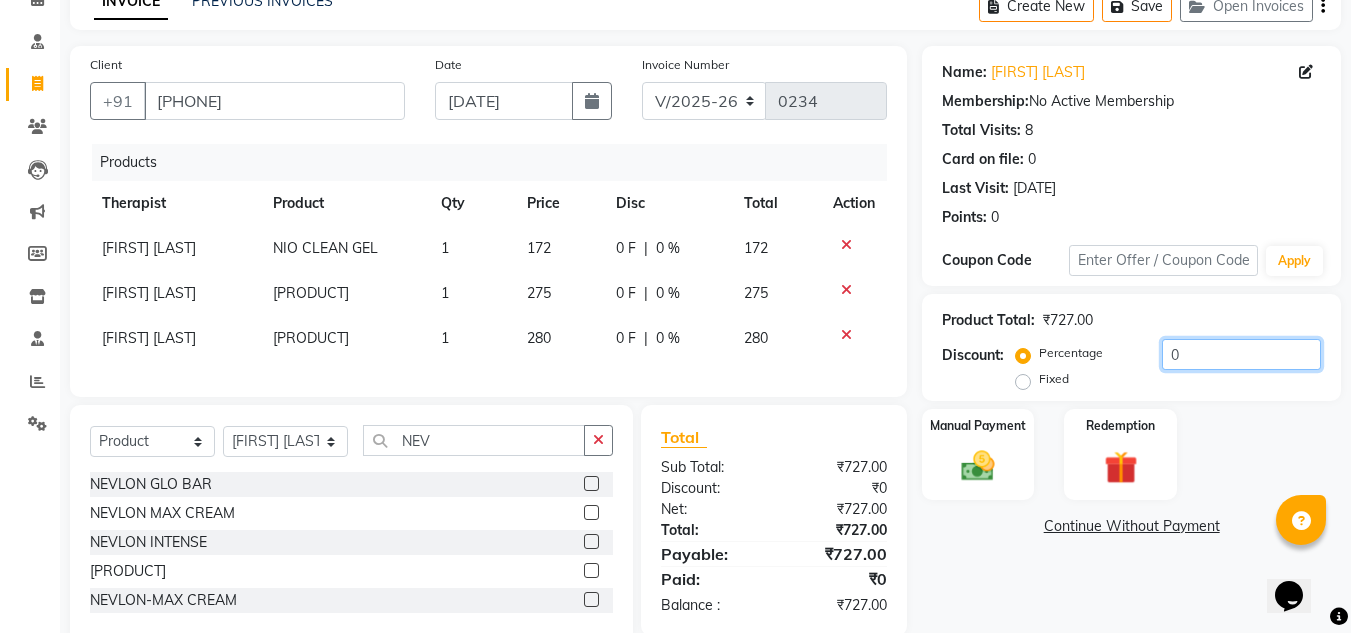 drag, startPoint x: 1217, startPoint y: 351, endPoint x: 1160, endPoint y: 358, distance: 57.428215 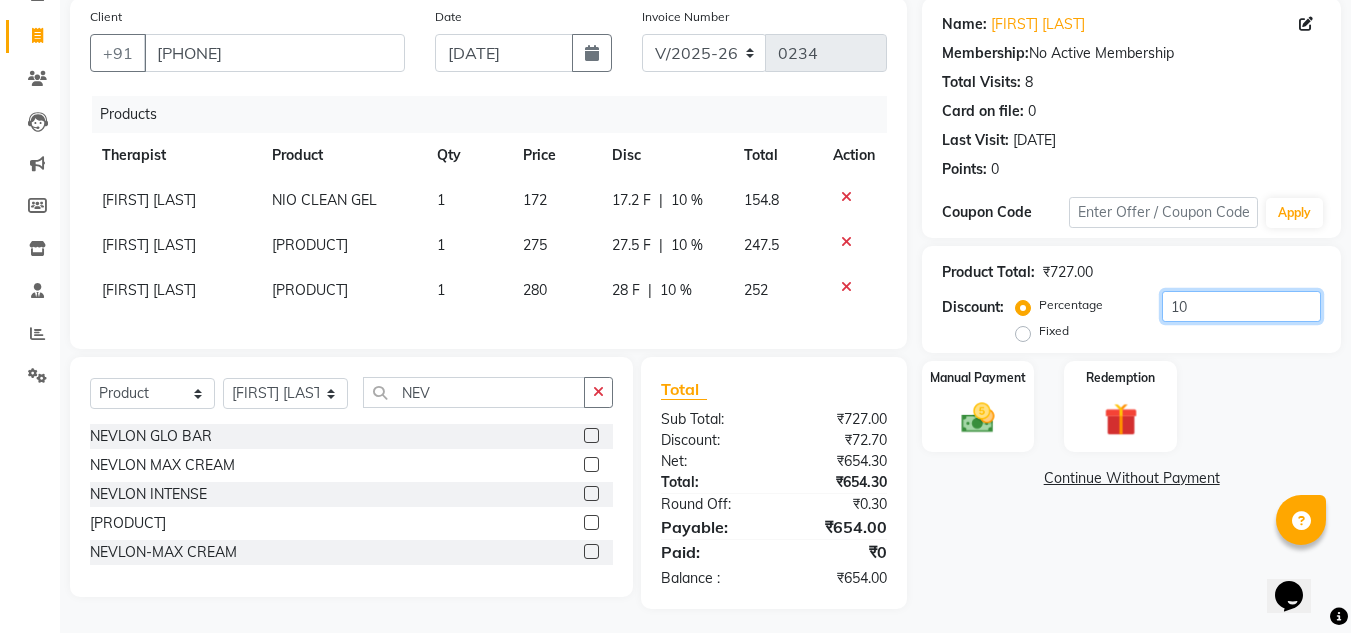 scroll, scrollTop: 194, scrollLeft: 0, axis: vertical 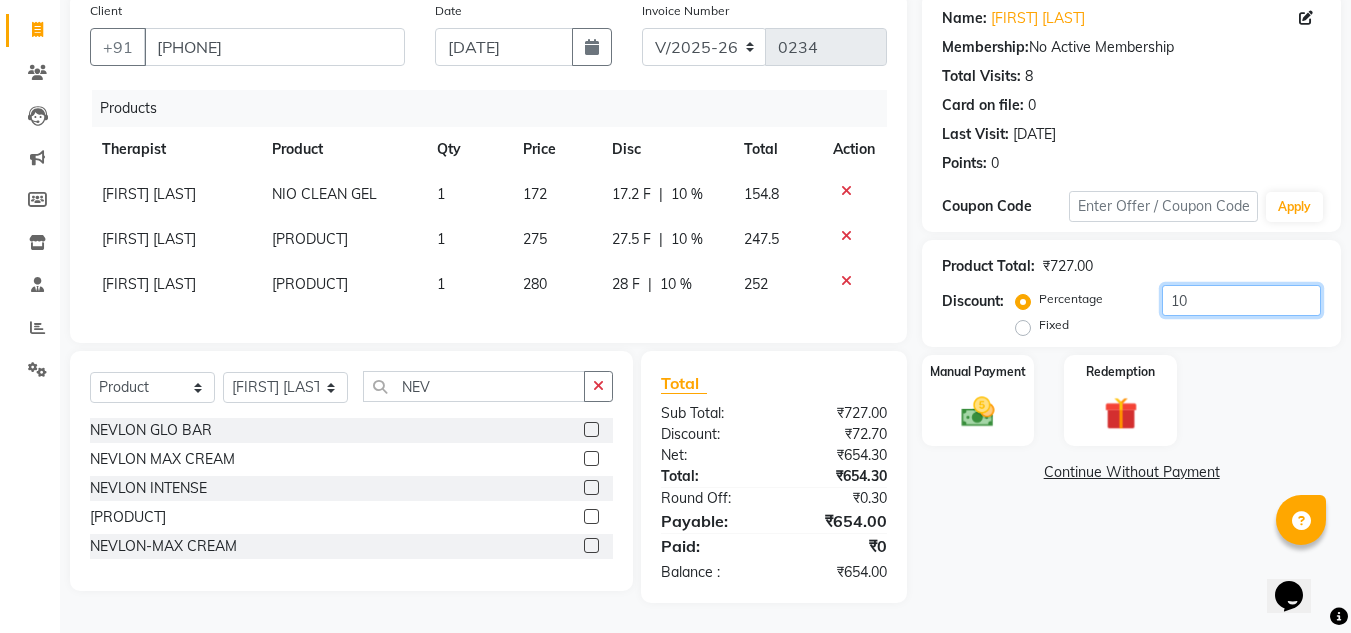 type on "10" 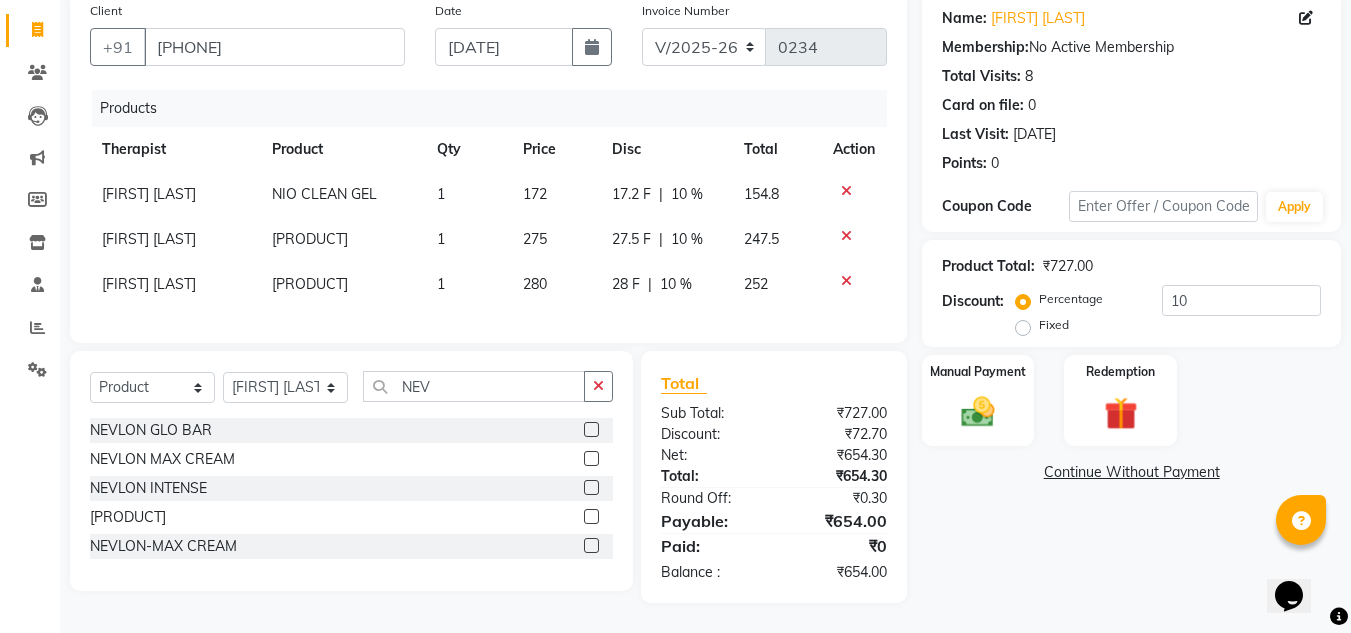 click on "Continue Without Payment" 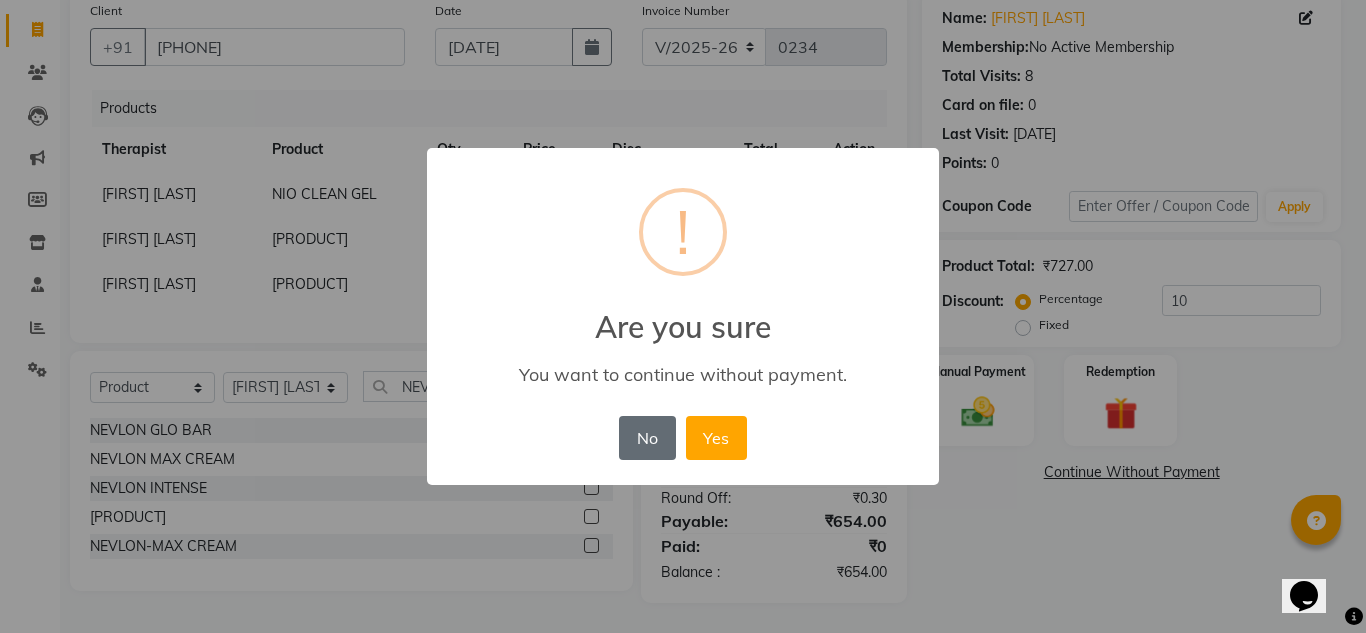 click on "No" at bounding box center [647, 438] 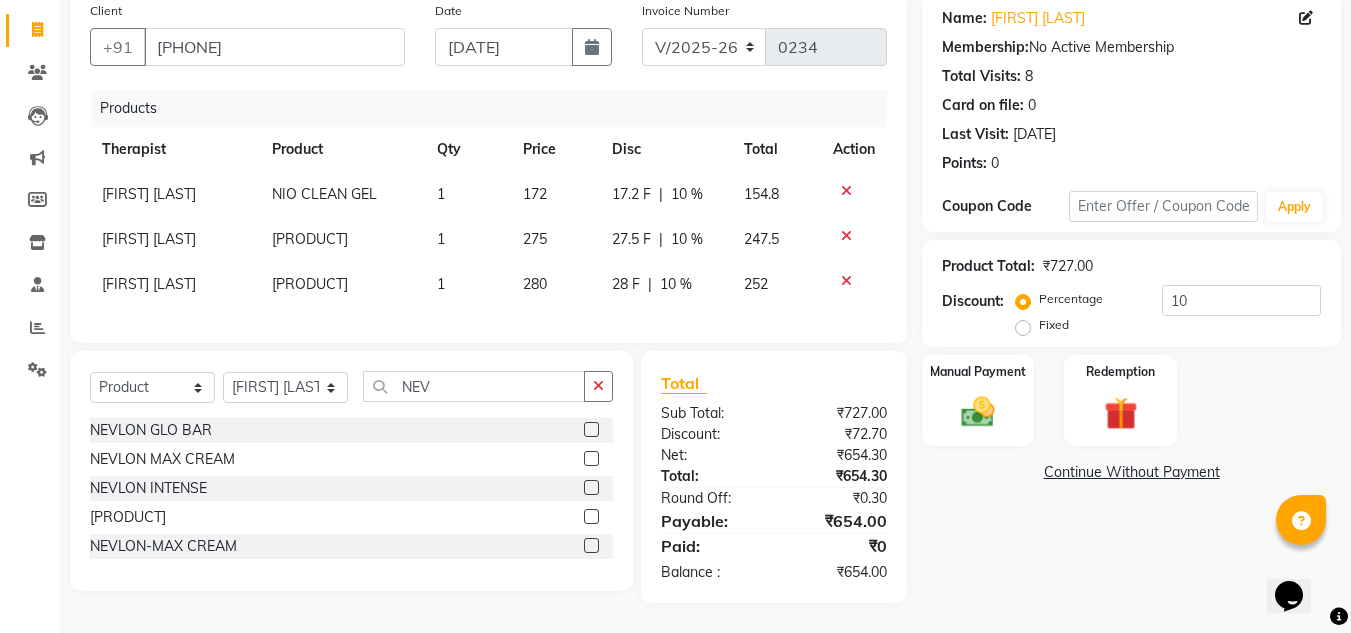 click on "Fixed" 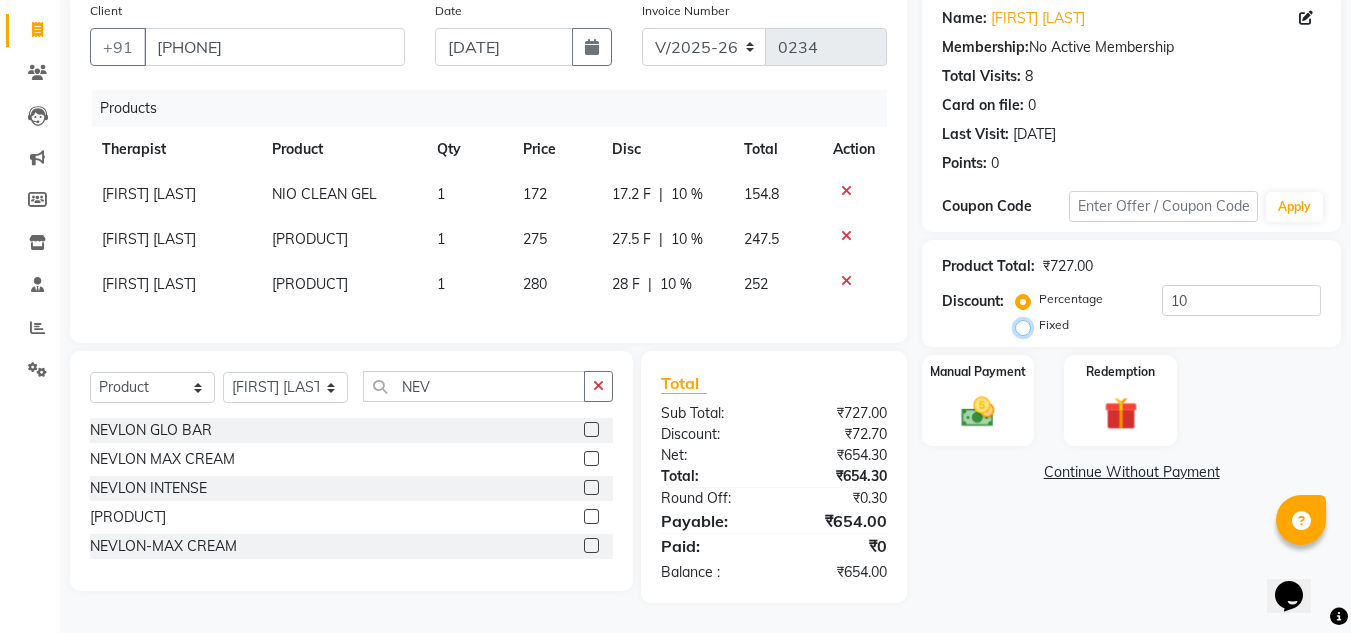 click on "Fixed" at bounding box center [1027, 325] 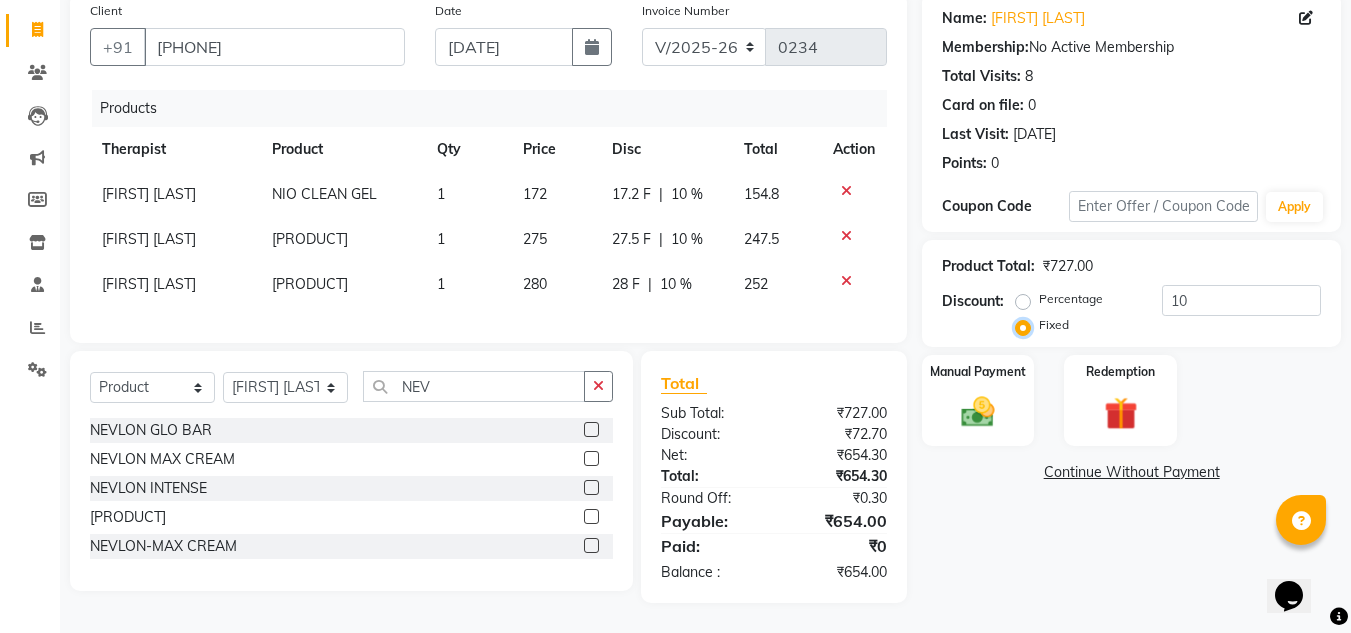 scroll, scrollTop: 182, scrollLeft: 0, axis: vertical 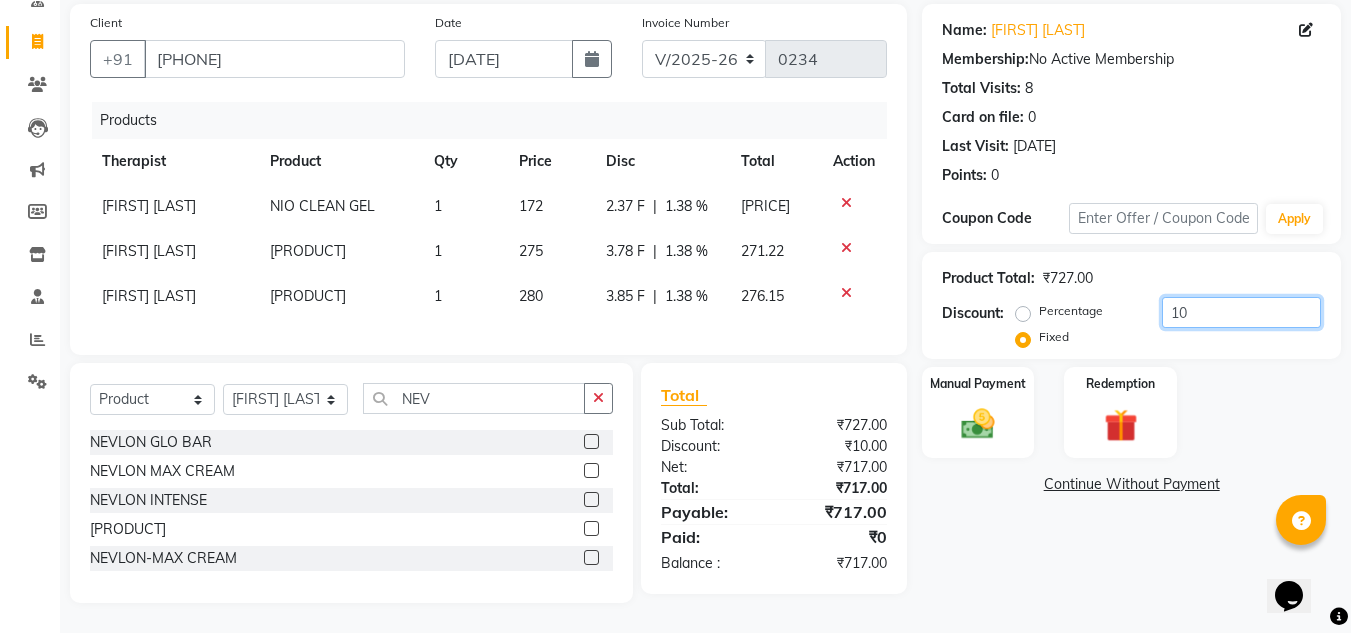 drag, startPoint x: 1217, startPoint y: 271, endPoint x: 1153, endPoint y: 279, distance: 64.49806 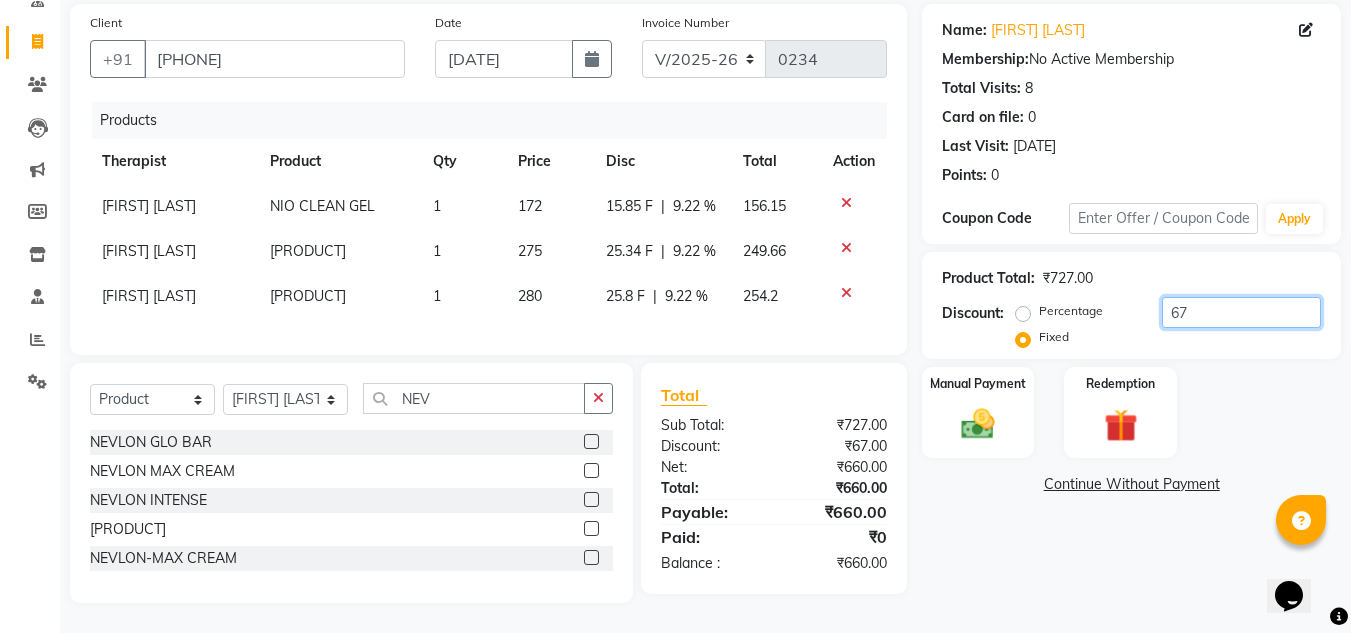 type on "6" 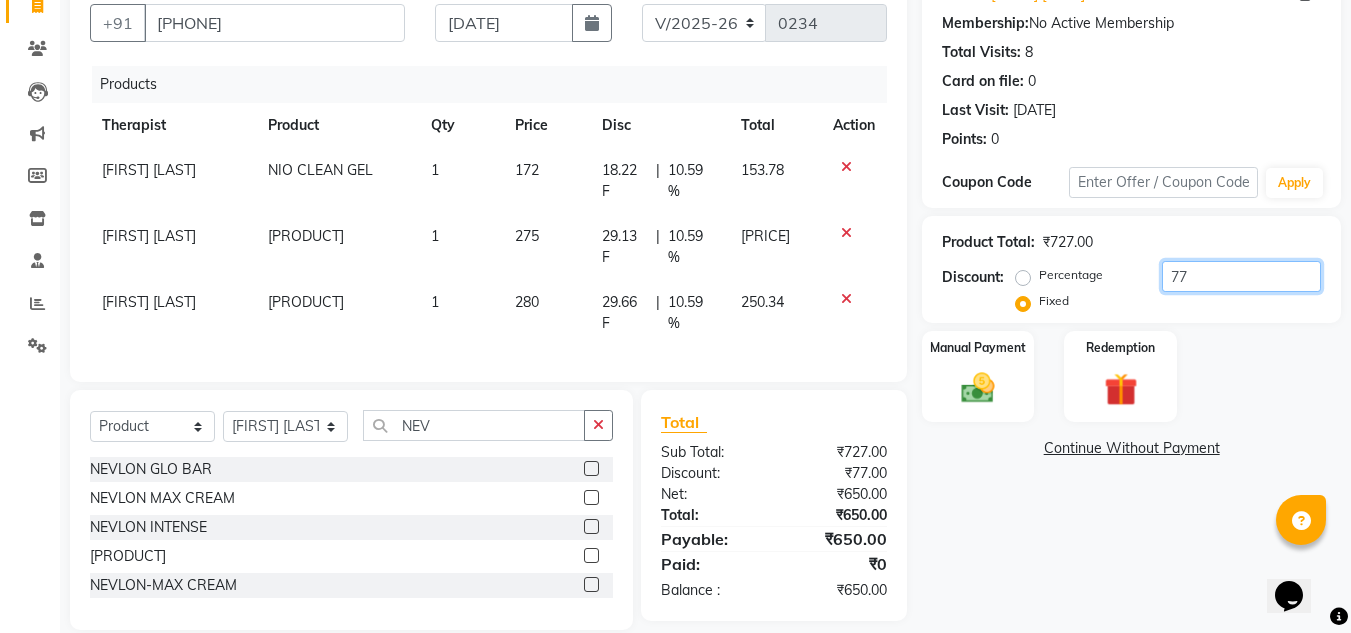 type on "77" 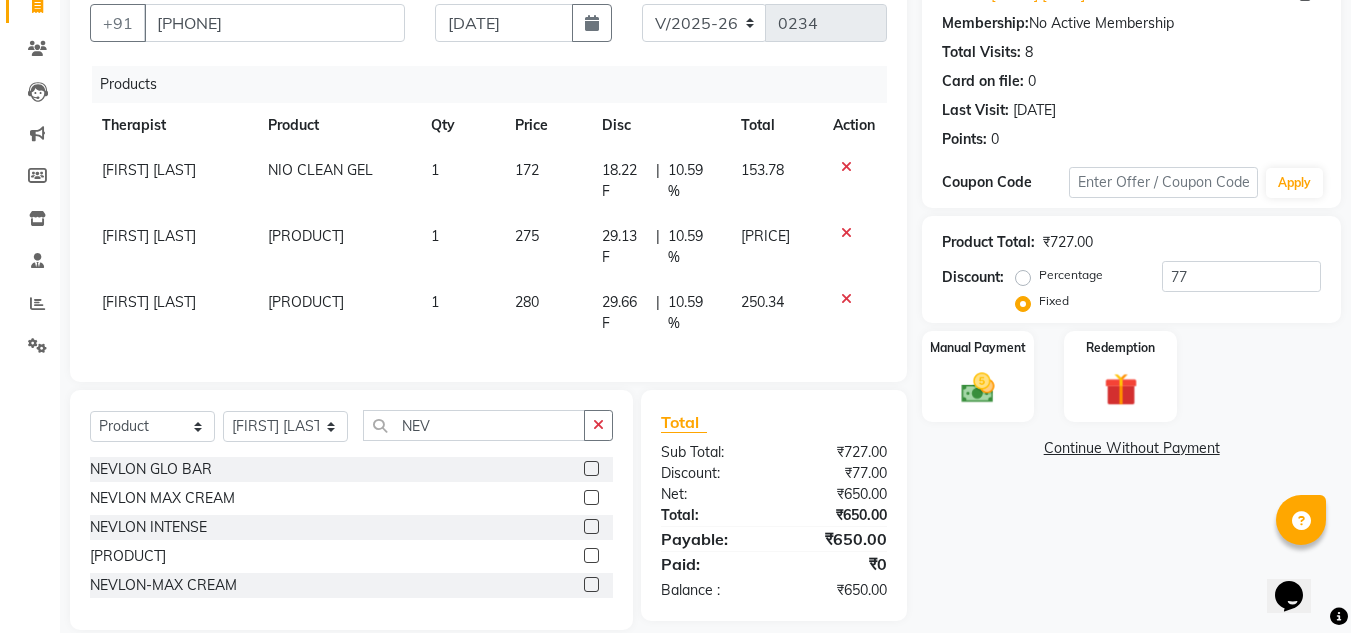 click on "Continue Without Payment" 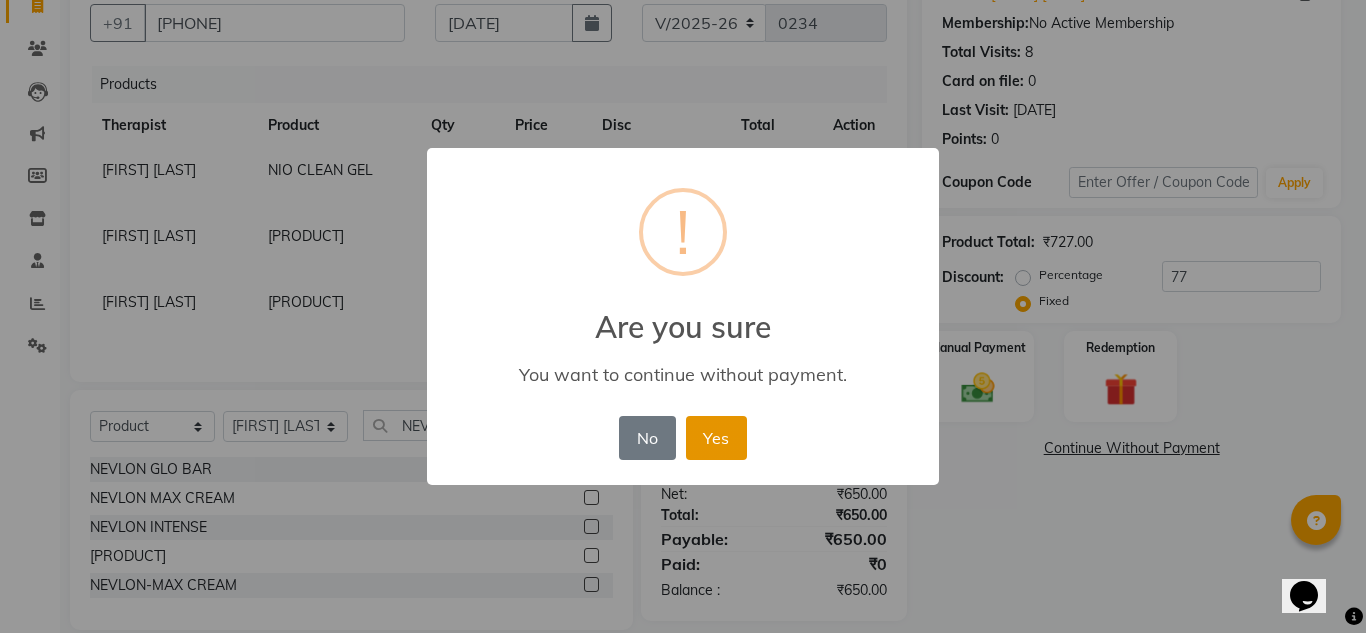 click on "Yes" at bounding box center (716, 438) 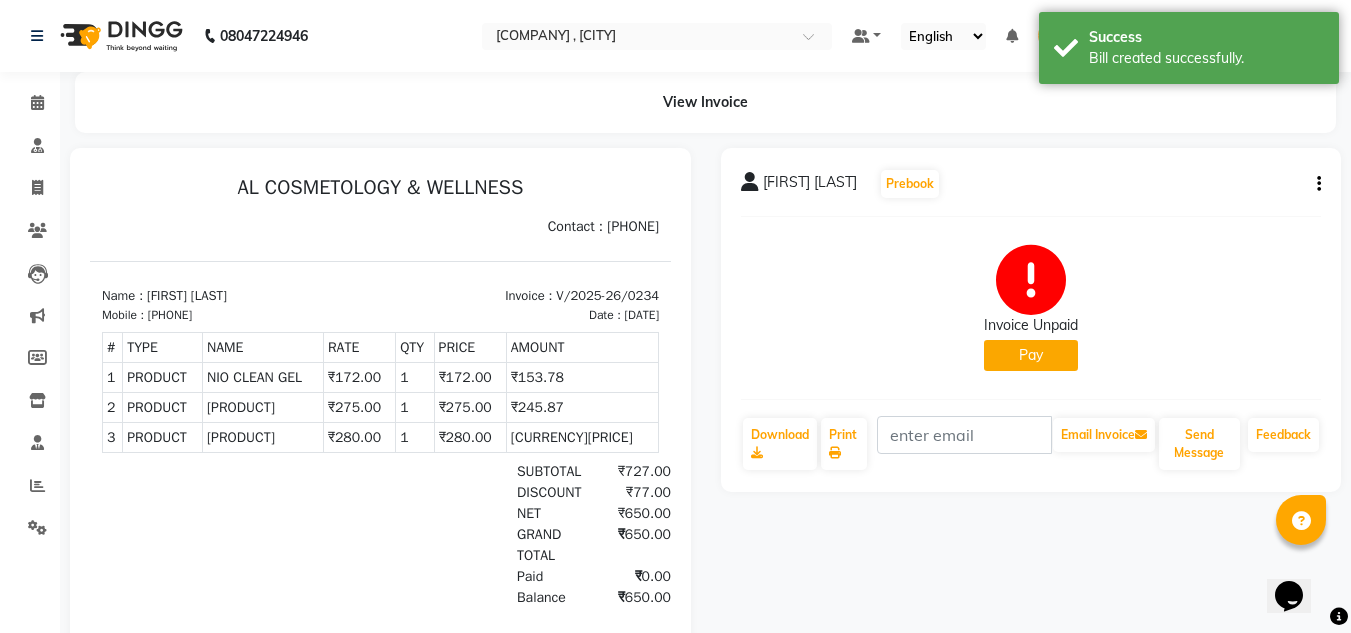 scroll, scrollTop: 0, scrollLeft: 0, axis: both 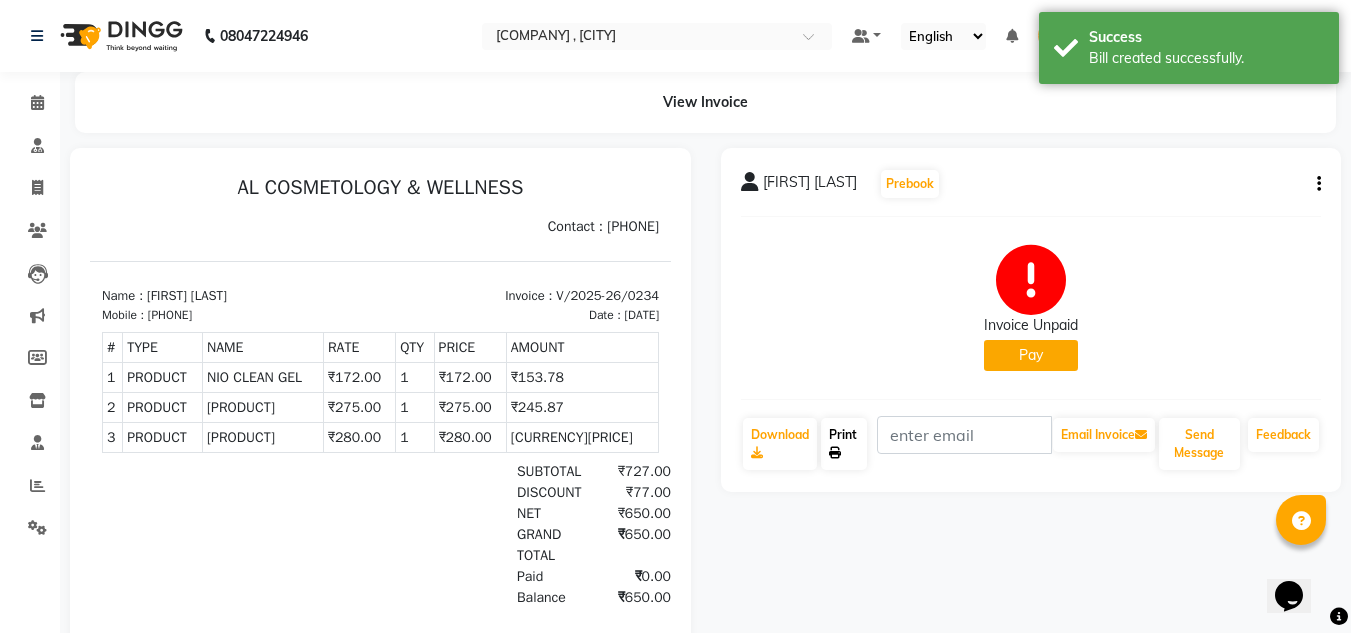 click on "Print" 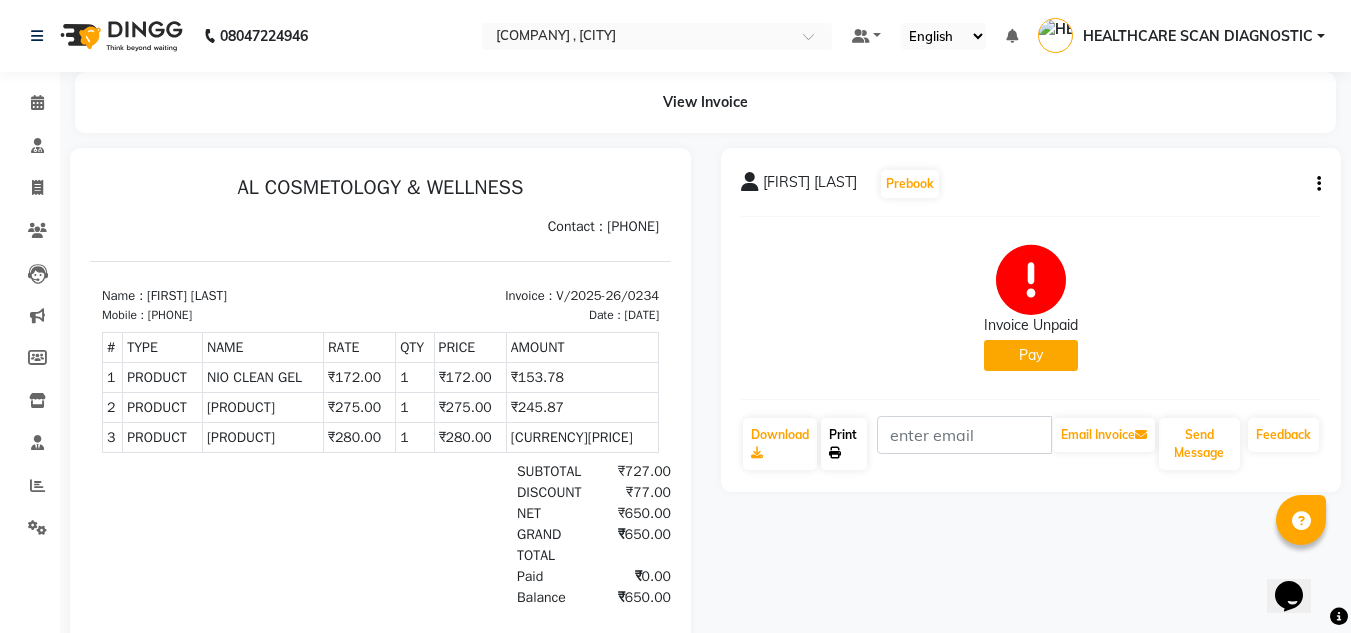 click on "Print" 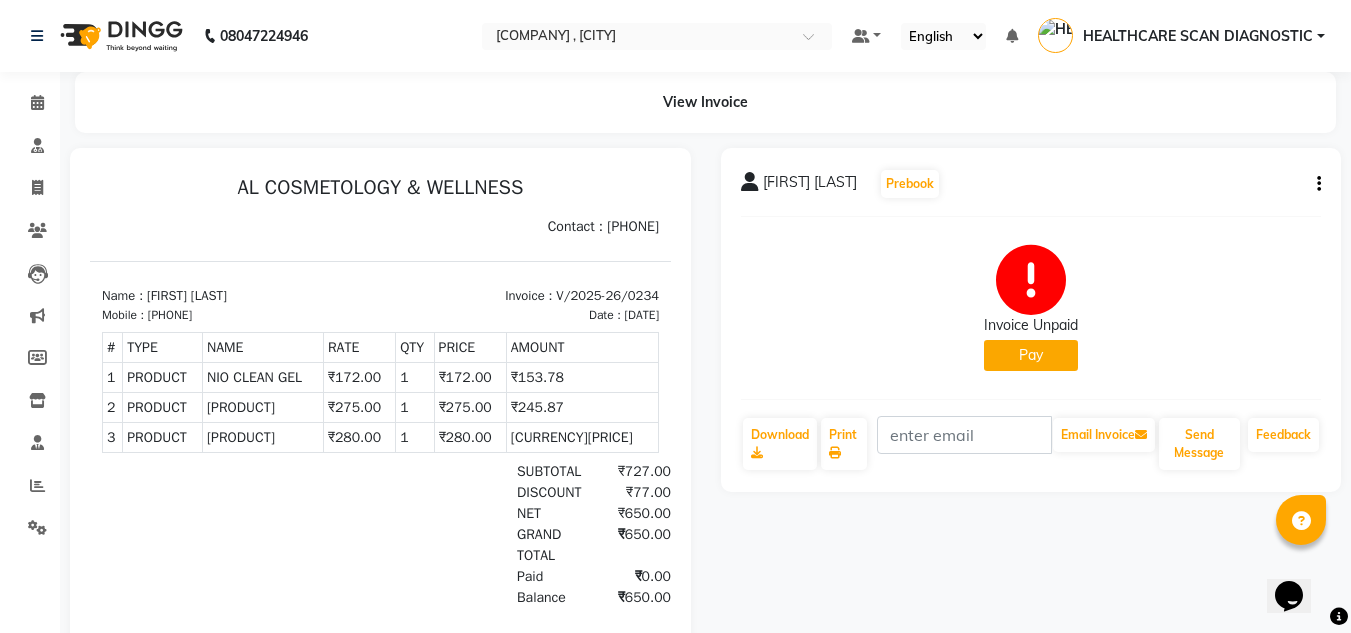 click on "Pay" 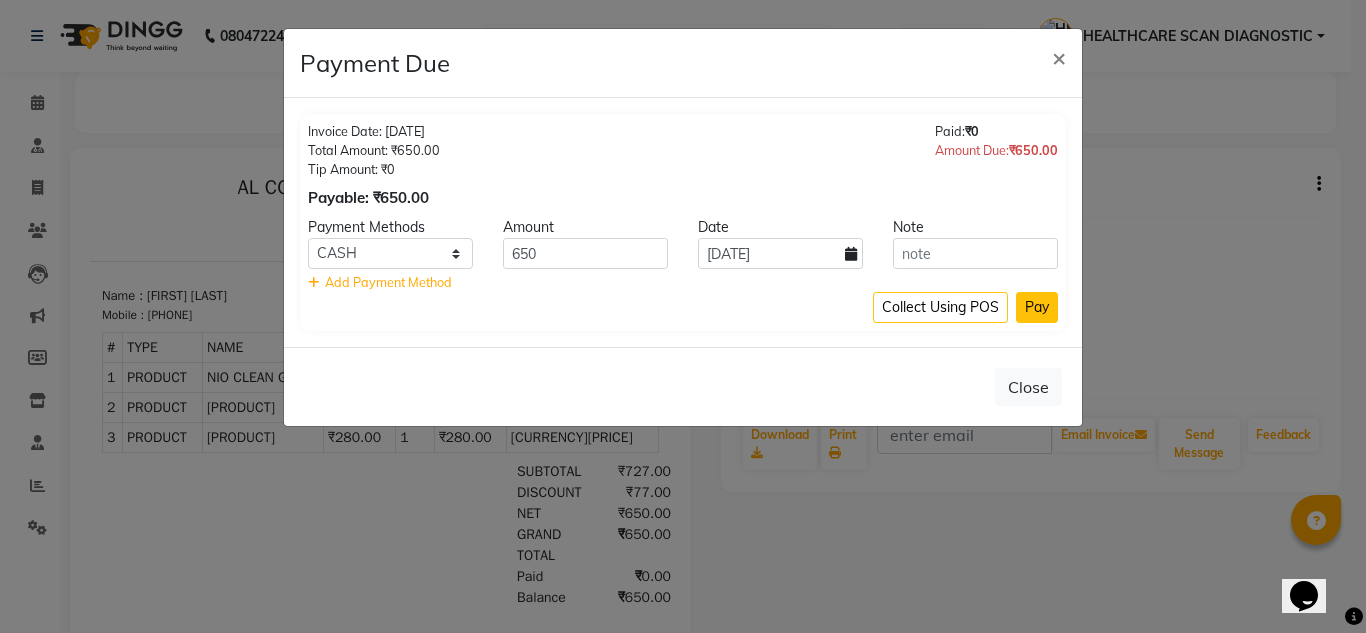 click on "Pay" 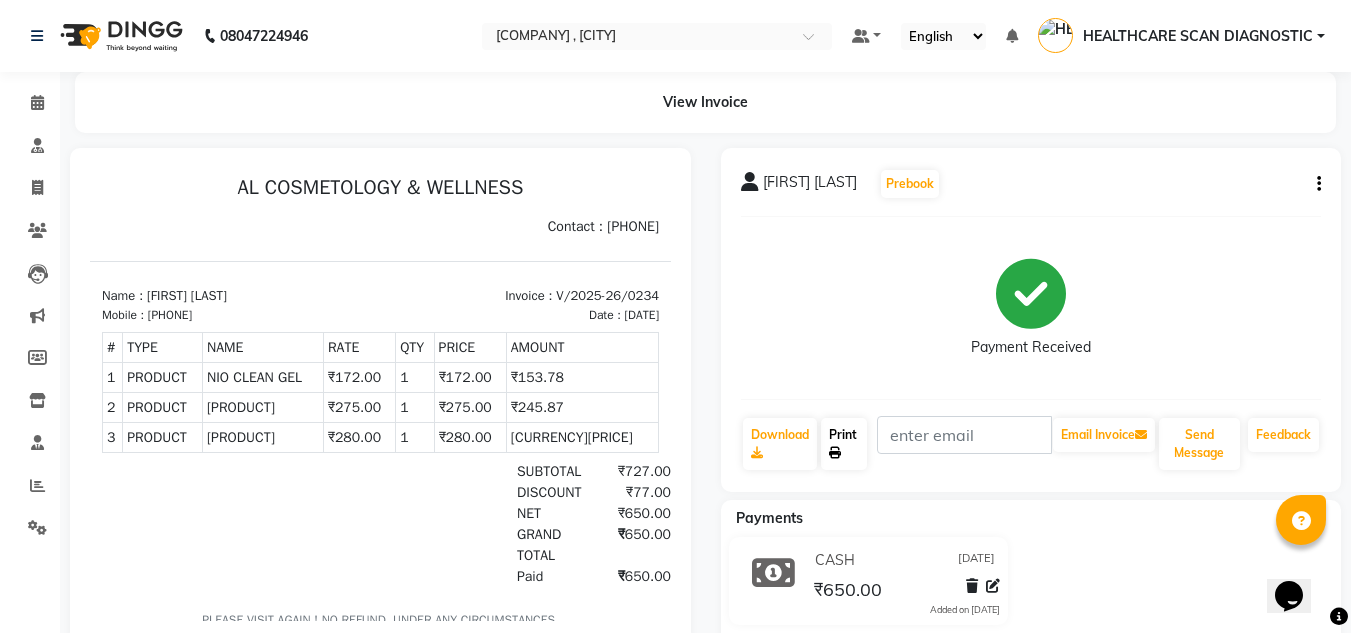 click on "Print" 